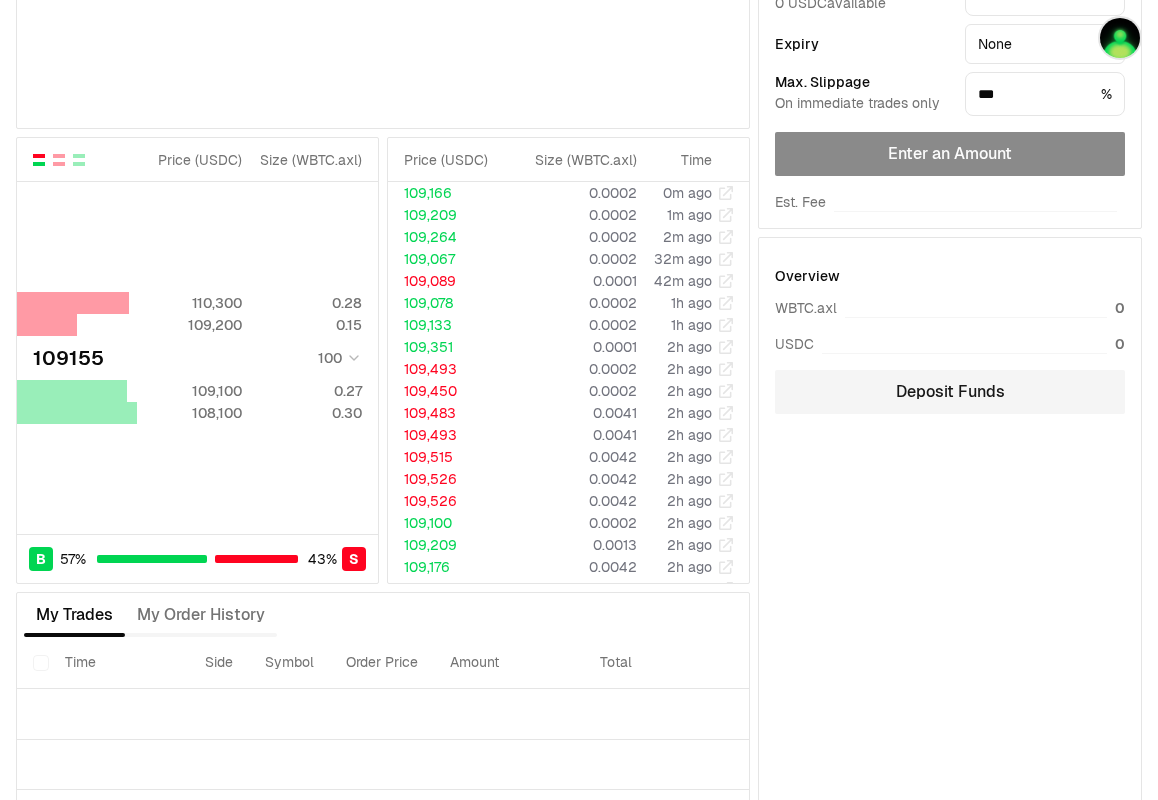 scroll, scrollTop: 271, scrollLeft: 0, axis: vertical 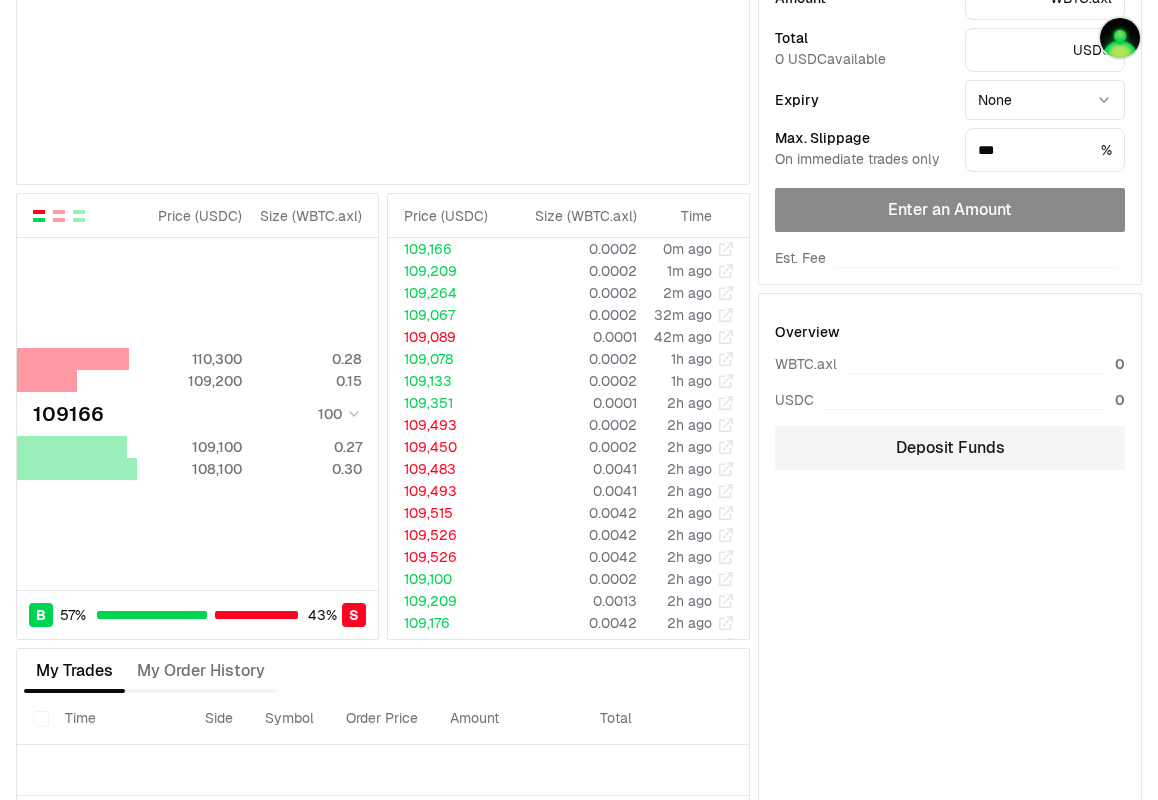click on "WBTC.axl USDC Last Price (24h) 109,166 0.88% 24h High 109,746 24h Low 107,831 24h Volume $145,954.22 USD Mkt cap $0 USD
Price ( USDC ) Size ( WBTC.axl )           110,300 0.28 109,200 0.15 109166 100 109,100 0.27 108,100 0.30           B 57 % 43 % S Price ( USDC ) Size ( WBTC.axl )           110,300 0.28 109,200 0.15 109166 100 109,100 0.27 108,100 0.30           B 57 % 43 % S Price ( USDC ) Size ( WBTC.axl ) Time 109,166 0.0002 0m ago 109,209 0.0002 1m ago 109,264 0.0002 2m ago 109,067 0.0002 32m ago 109,089 0.0001 42m ago 109,078 0.0002 1h ago 109,133 0.0002 1h ago 109,351 0.0001 2h ago 109,493 0.0002 2h ago 109,450 0.0002 2h ago 109,483 0.0041 2h ago 109,493 0.0041 2h ago 109,515 0.0042 2h ago 109,526 0.0042 2h ago 109,526 0.0042 2h ago 109,100 0.0002 2h ago 109,209 0.0013 2h ago 109,176 0.0042 2h ago 109,176 0.0042 2h ago My Trades My Order History Time Side Symbol Order Price Amount Total Value Filled Expiry         Price ( USDC ) Size ( WBTC.axl ) Time 109,166 0.00028 0m ago" at bounding box center [579, 356] 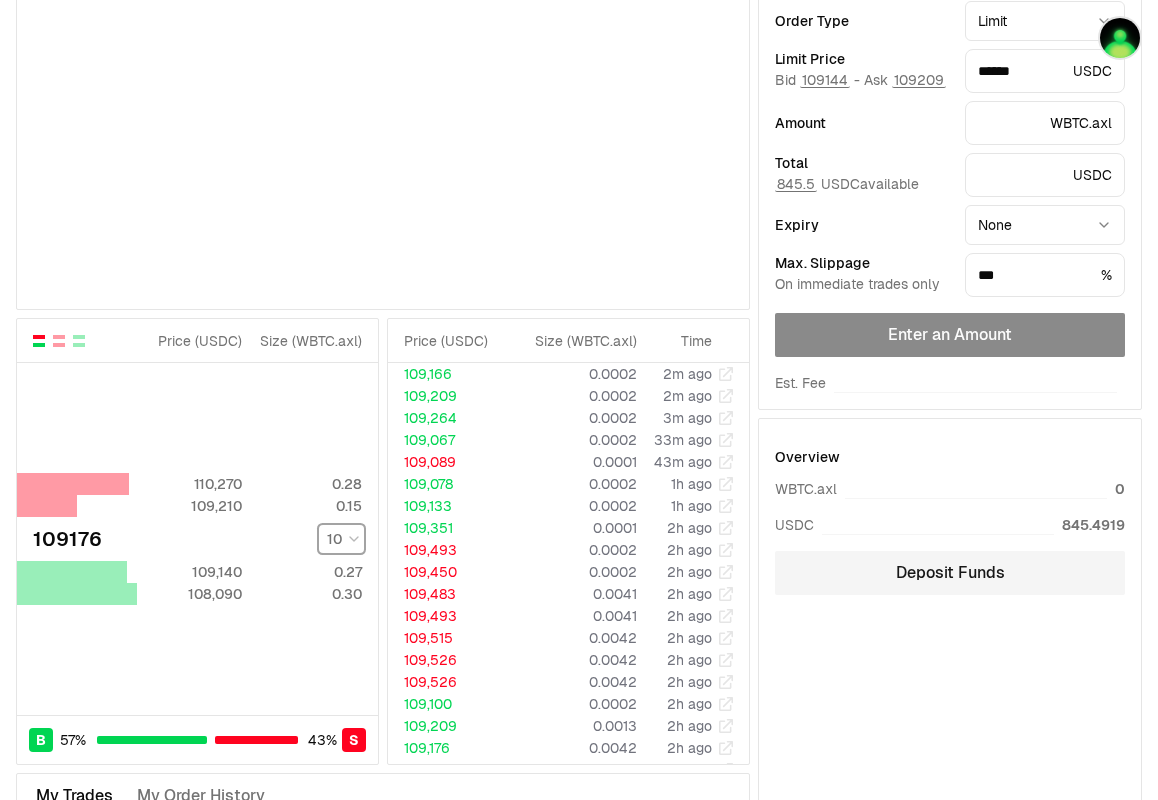 scroll, scrollTop: 122, scrollLeft: 0, axis: vertical 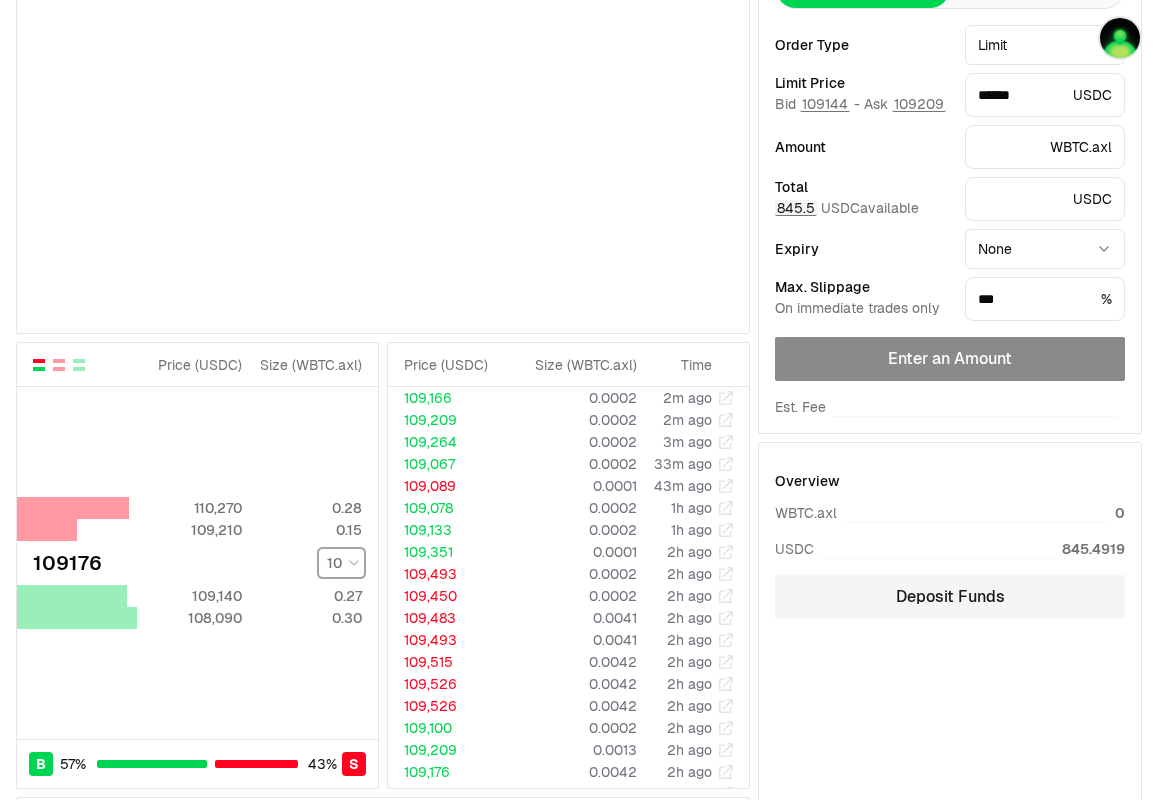 type on "******" 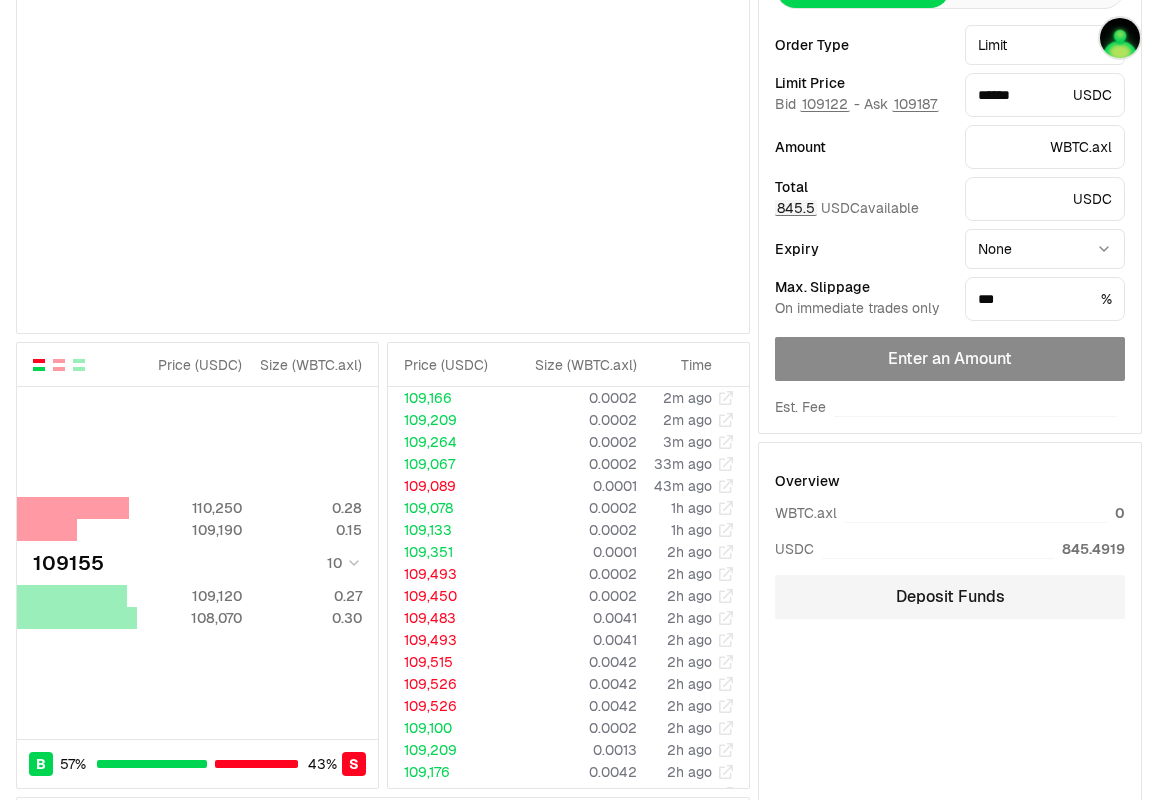click on "845.5" at bounding box center (796, 208) 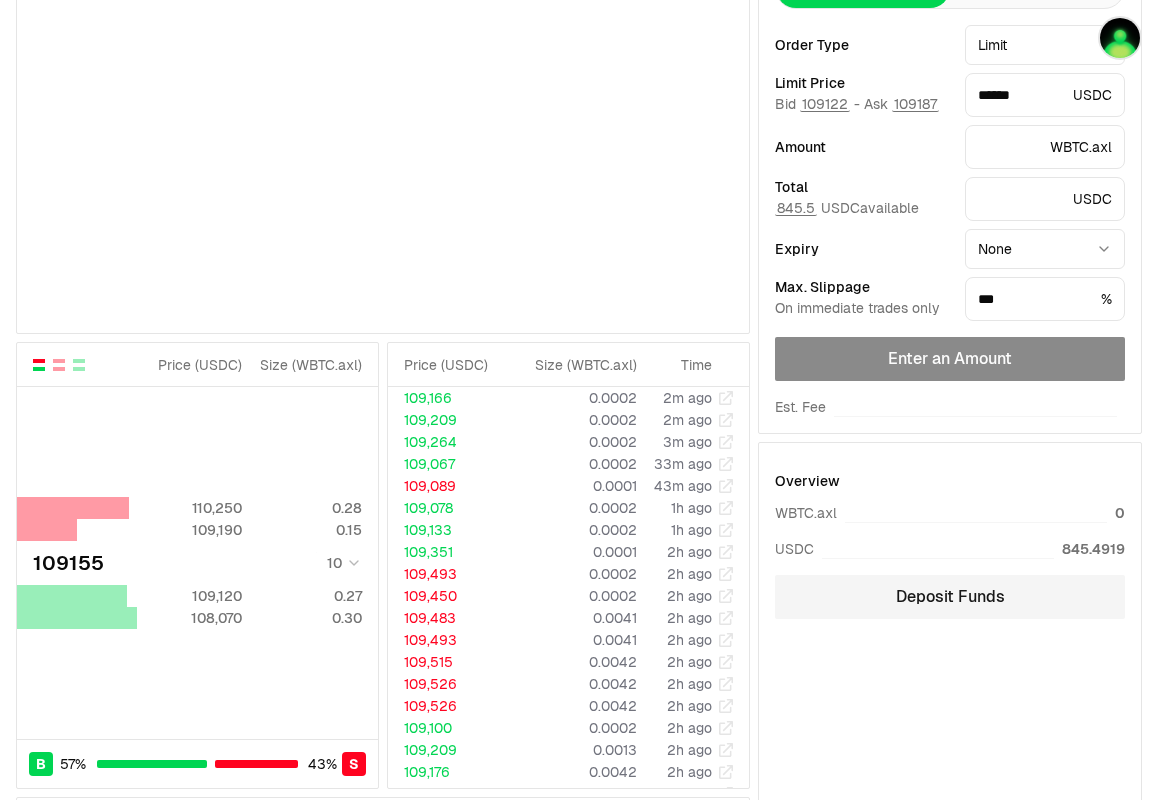 type on "*" 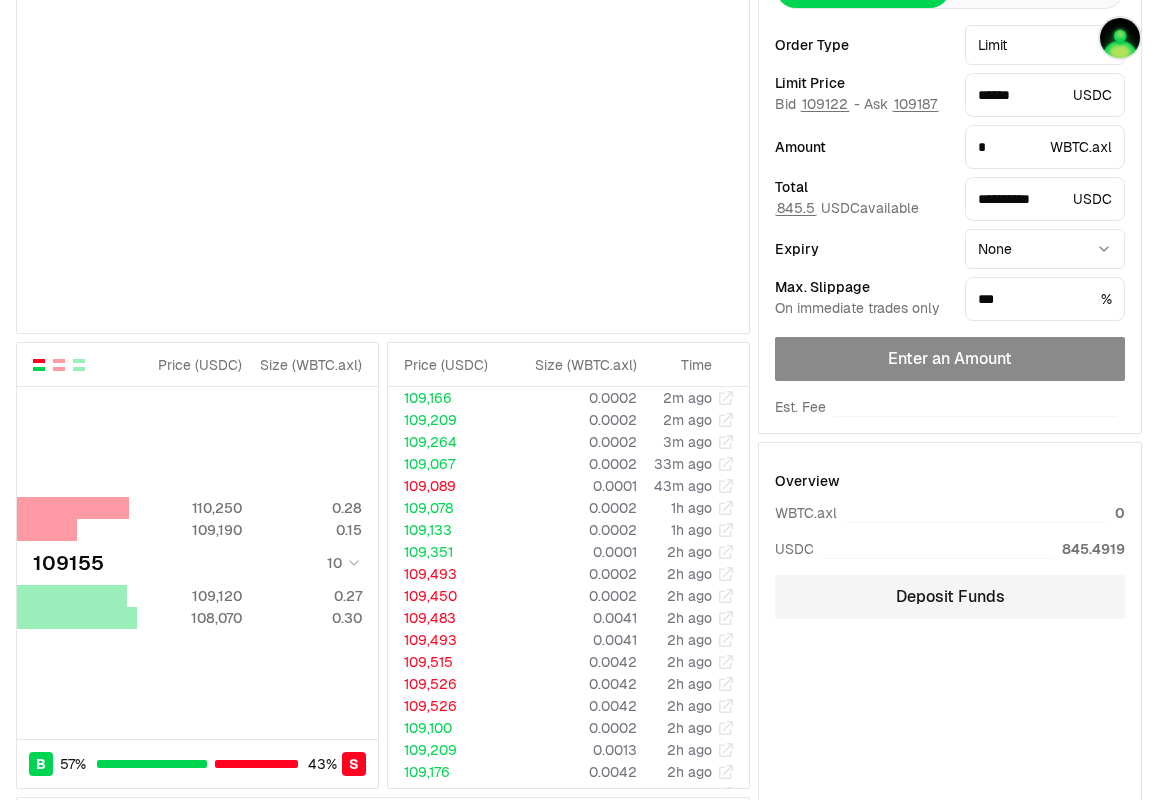 scroll, scrollTop: 0, scrollLeft: 0, axis: both 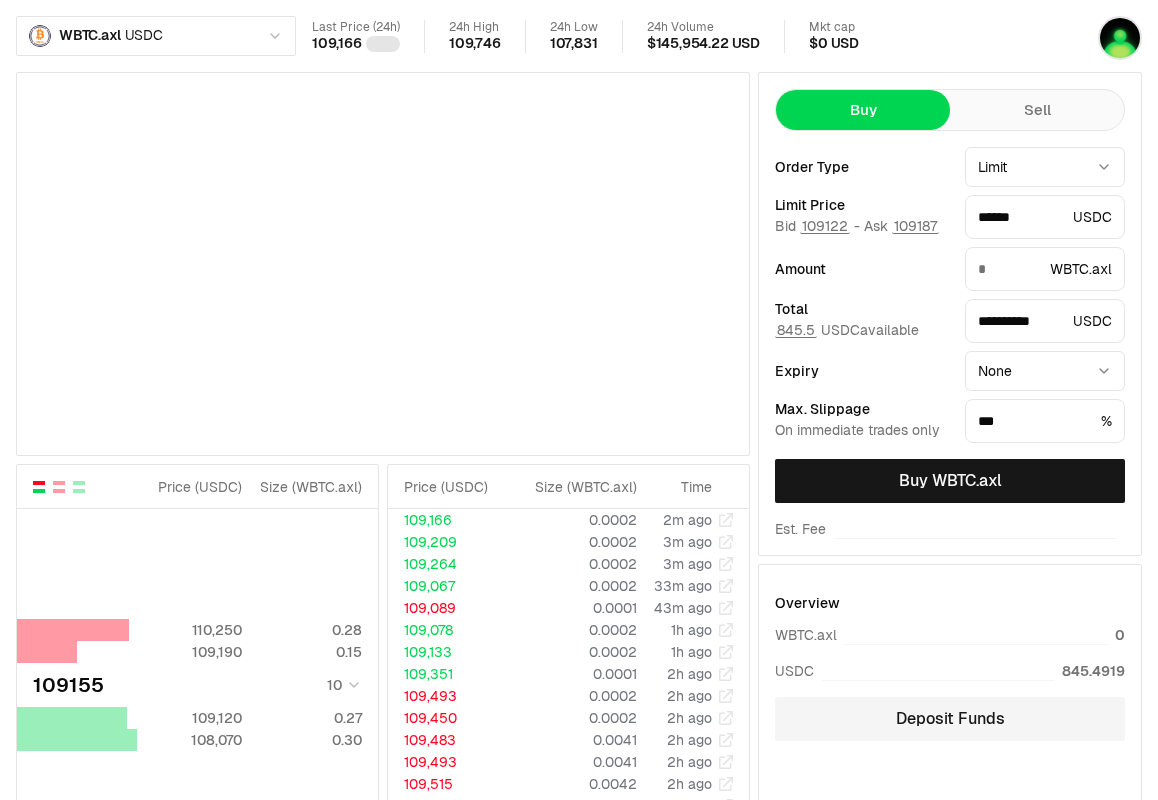 type on "******" 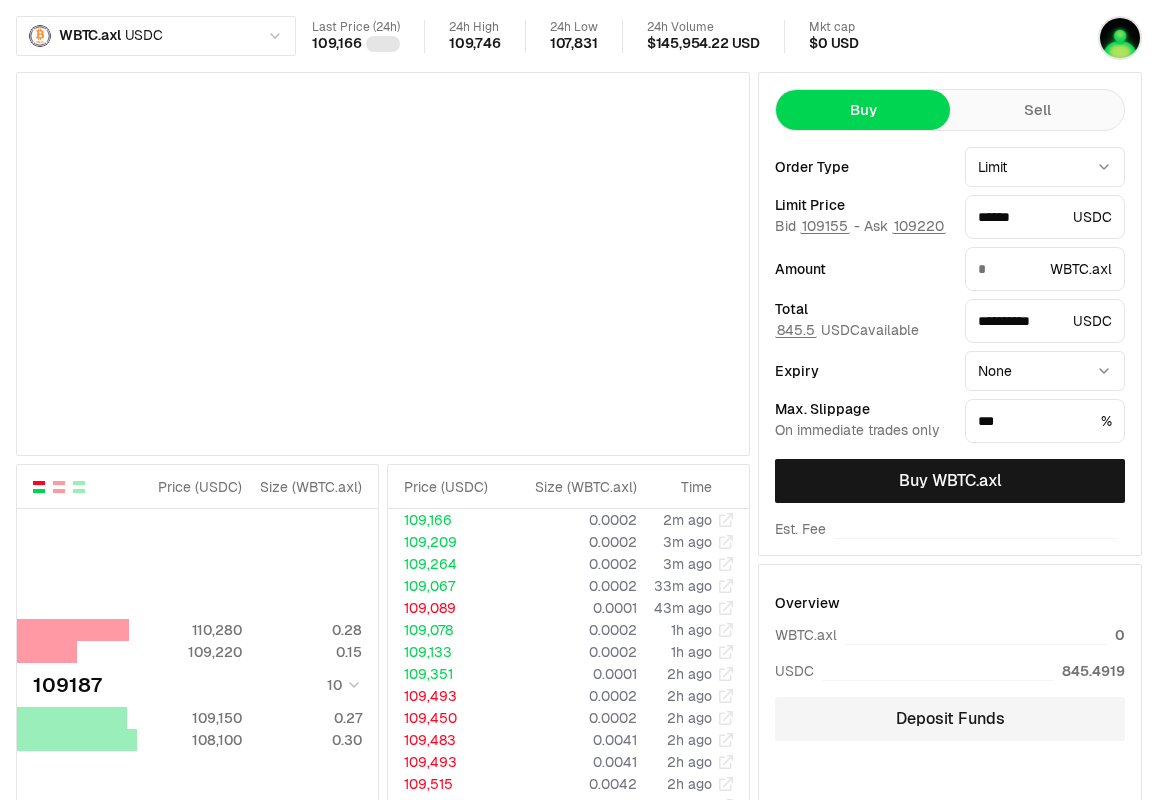 scroll, scrollTop: 18, scrollLeft: 0, axis: vertical 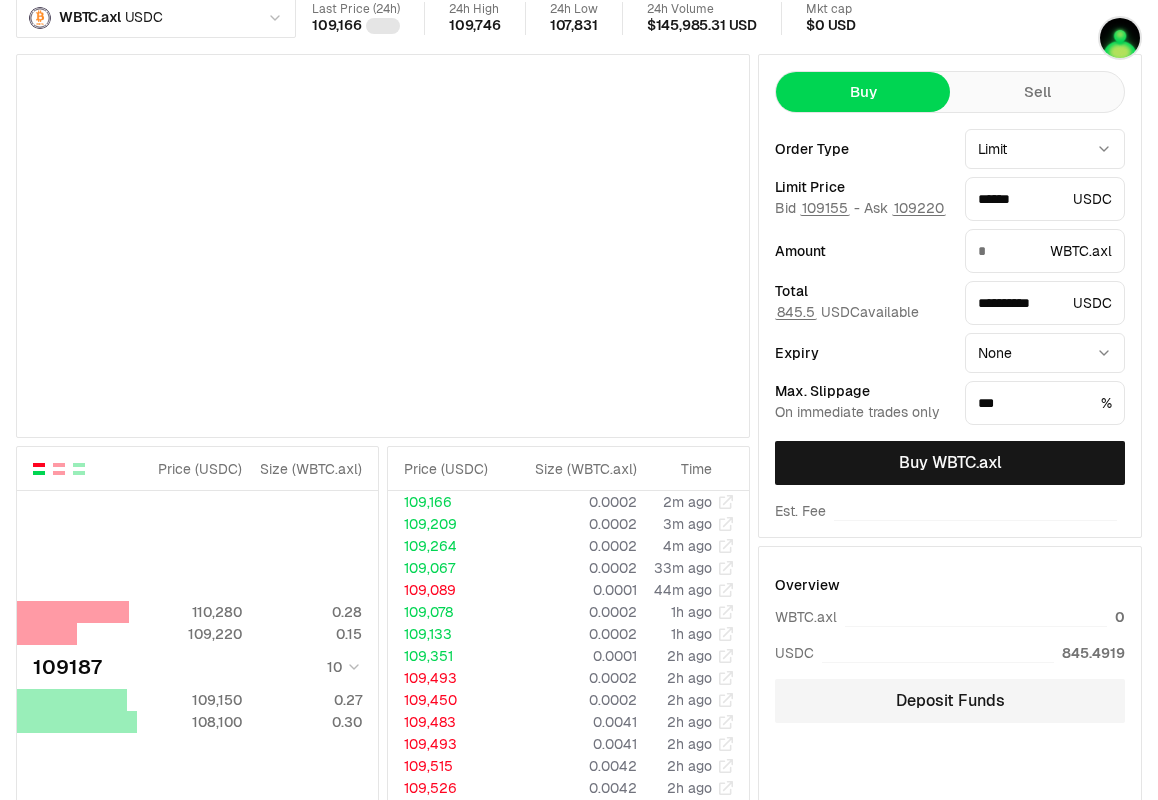 click on "WBTC.axl USDC Last Price (24h) 109,166 24h High 109,746 24h Low 107,831 24h Volume $145,985.31 USD Mkt cap $0 USD
Price ( USDC ) Size ( WBTC.axl )           110,300 0.28 109,200 0.15 109187 100 109,200 0.27 108,100 0.30           B 57 % 43 % S Price ( USDC ) Size ( WBTC.axl )           110,280 0.28 109,220 0.15 109187 10 109,150 0.27 108,100 0.30           B 57 % 43 % S Price ( USDC ) Size ( WBTC.axl ) Time 109,166 0.0002 2m ago 109,209 0.0002 3m ago 109,264 0.0002 4m ago 109,067 0.0002 33m ago 109,089 0.0001 44m ago 109,078 0.0002 1h ago 109,133 0.0002 1h ago 109,351 0.0001 2h ago 109,493 0.0002 2h ago 109,450 0.0002 2h ago 109,483 0.0041 2h ago 109,493 0.0041 2h ago 109,515 0.0042 2h ago 109,526 0.0042 2h ago 109,526 0.0042 2h ago 109,100 0.0002 2h ago 109,209 0.0013 2h ago 109,176 0.0042 2h ago 109,176 0.0042 2h ago My Trades My Order History Time Side Symbol Order Price Amount Total Value Filled Expiry         Price ( USDC ) Size ( WBTC.axl ) Time 109,166 0.00028 2m ago Buy Sell" at bounding box center [579, 609] 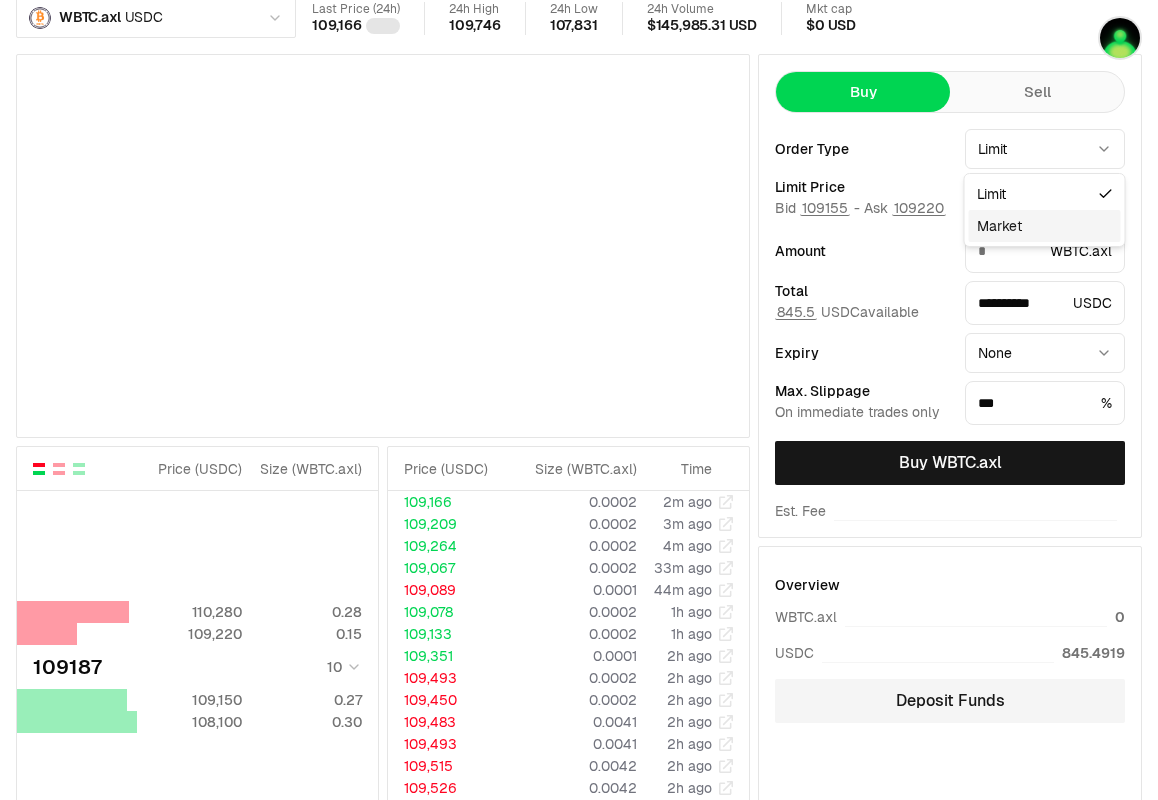 type on "**********" 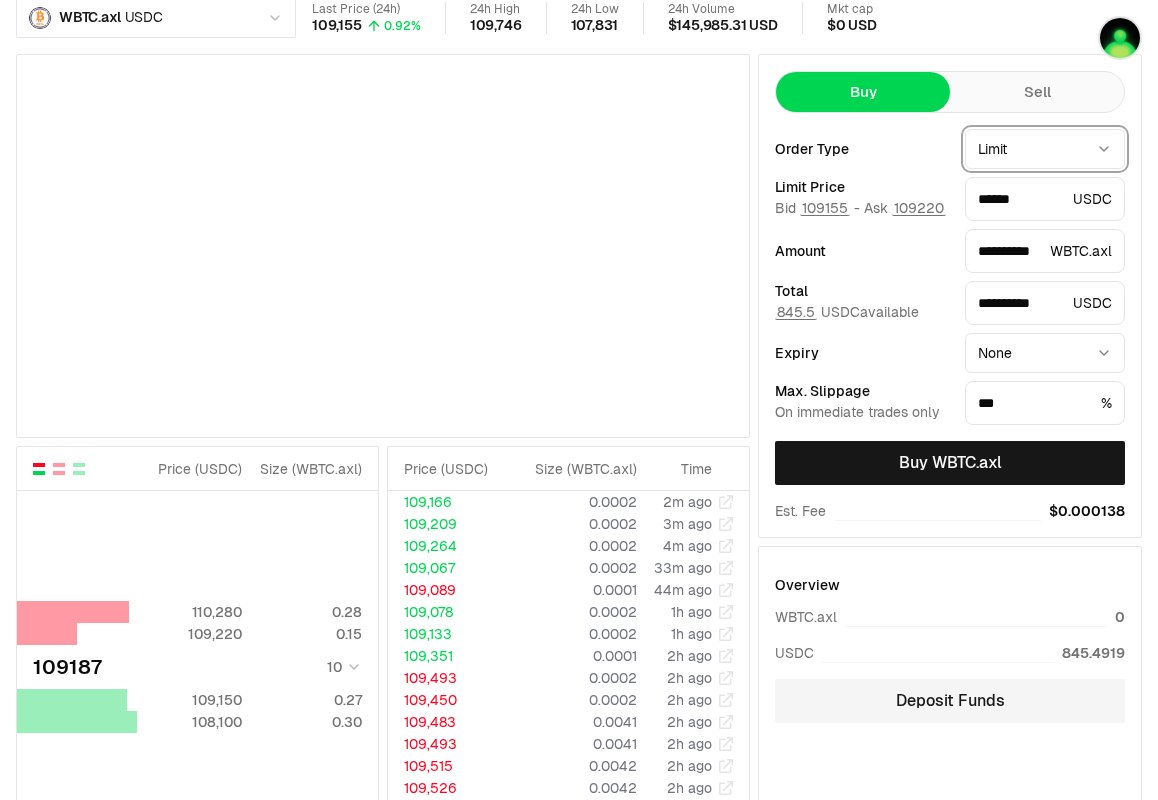 select on "******" 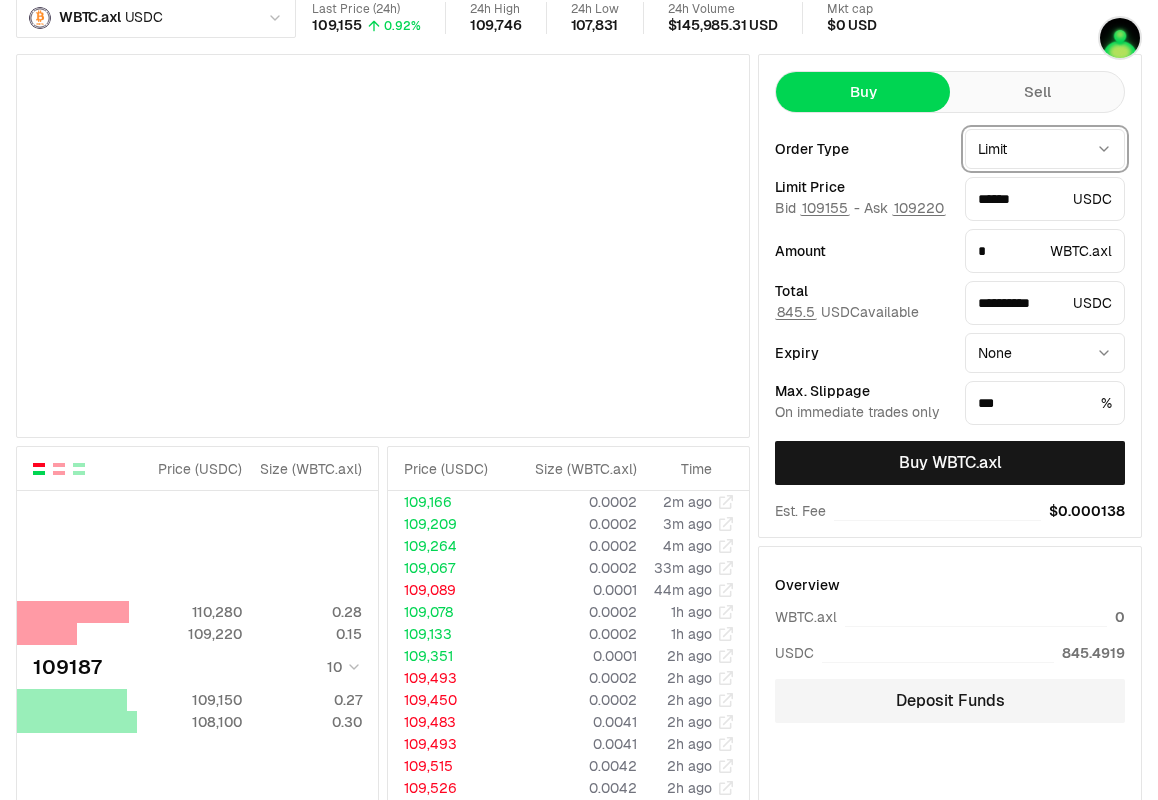 scroll, scrollTop: 0, scrollLeft: 0, axis: both 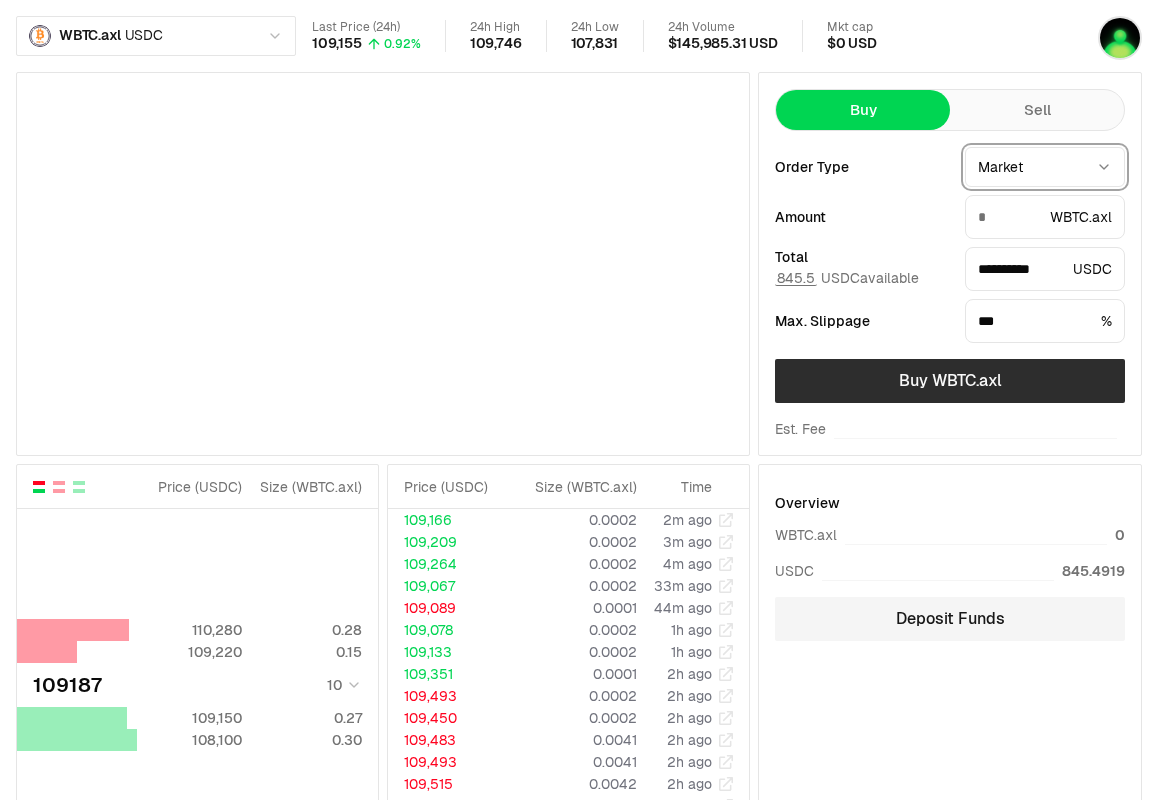 type on "**********" 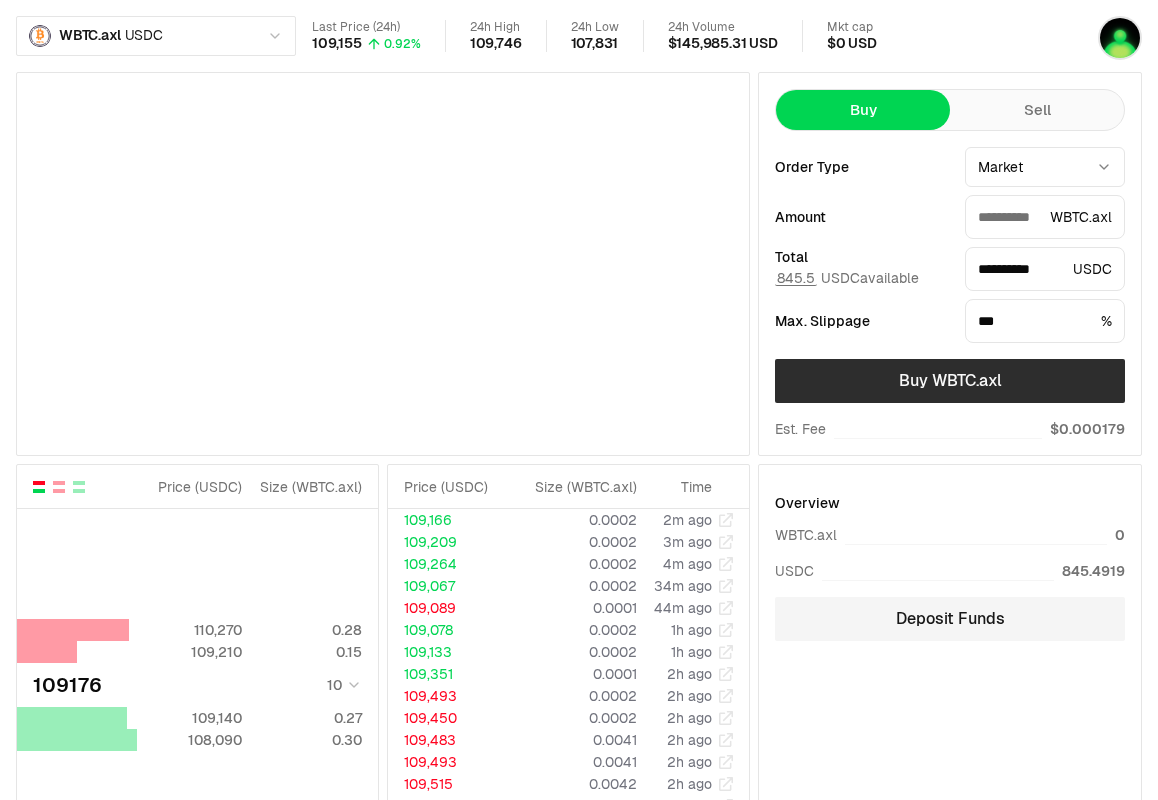 click on "Buy WBTC.axl" at bounding box center (950, 381) 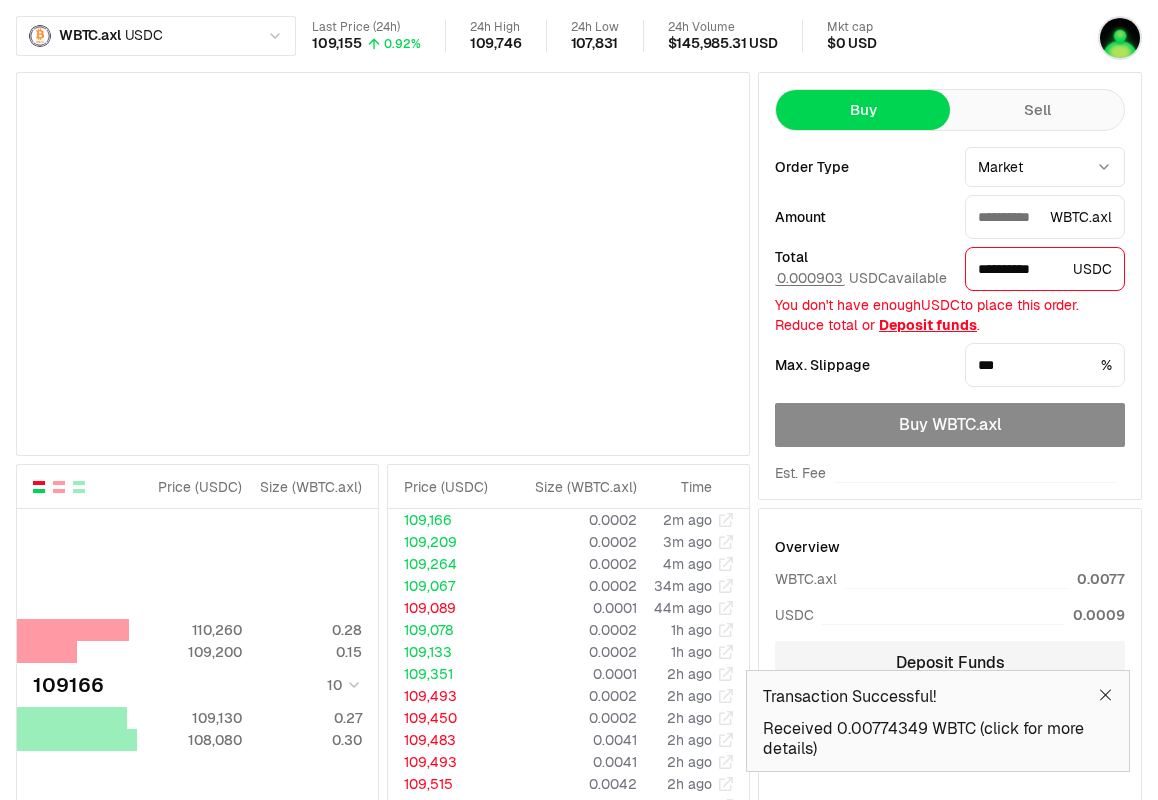type 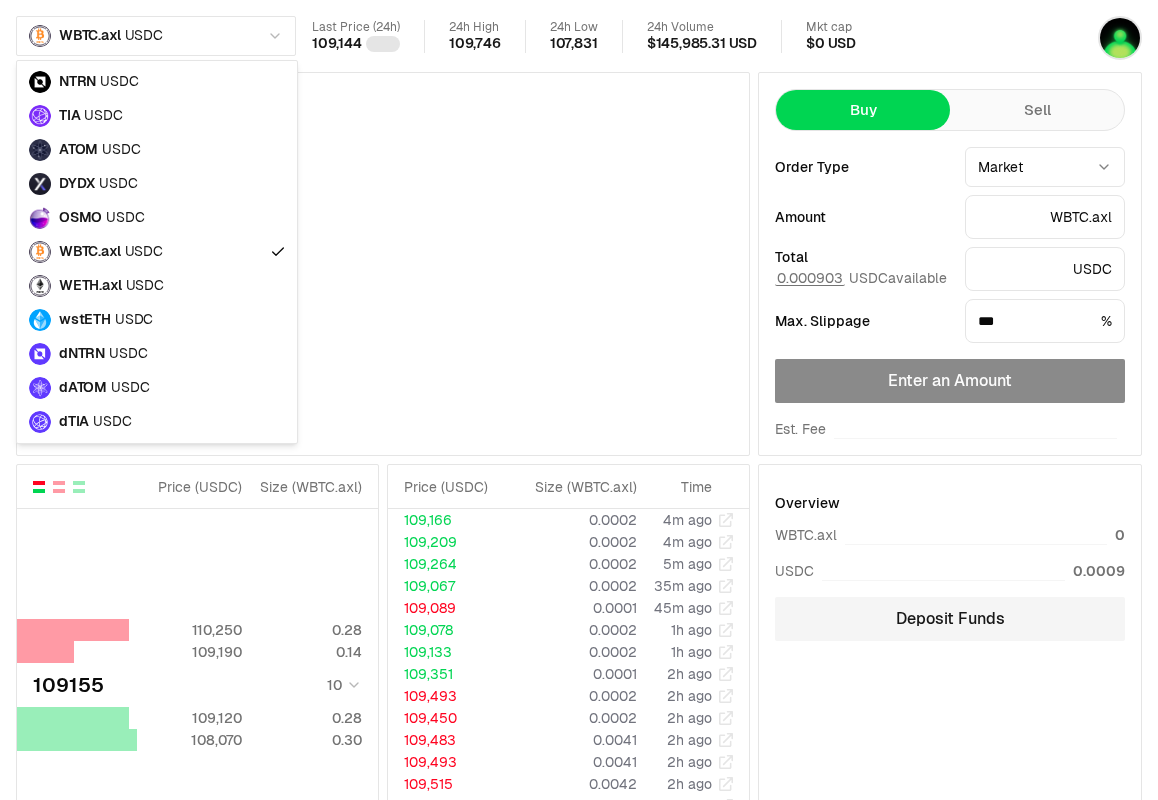 click on "WBTC.axl USDC Last Price (24h) 109,144 24h High 109,746 24h Low 107,831 24h Volume $145,985.31 USD Mkt cap $0 USD
Price ( USDC ) Size ( WBTC.axl )           110,300 0.28 109,200 0.14 109155 100 109,100 0.28 108,100 0.30           B 58 % 42 % S Price ( USDC ) Size ( WBTC.axl )           110,250 0.28 109,190 0.14 109155 10 109,120 0.28 108,070 0.30           B 58 % 42 % S Price ( USDC ) Size ( WBTC.axl ) Time 109,166 0.0002 4m ago 109,209 0.0002 4m ago 109,264 0.0002 5m ago 109,067 0.0002 35m ago 109,089 0.0001 45m ago 109,078 0.0002 1h ago 109,133 0.0002 1h ago 109,351 0.0001 2h ago 109,493 0.0002 2h ago 109,450 0.0002 2h ago 109,483 0.0041 2h ago 109,493 0.0041 2h ago 109,515 0.0042 2h ago 109,526 0.0042 2h ago 109,526 0.0042 2h ago 109,100 0.0002 2h ago 109,209 0.0013 2h ago 109,176 0.0042 2h ago 109,176 0.0042 2h ago My Trades My Order History Time Side Symbol Order Price Amount Total Value Filled Expiry         Price ( USDC ) Size ( WBTC.axl ) Time 109,166 0.00028 4m ago Buy Sell" at bounding box center (579, 627) 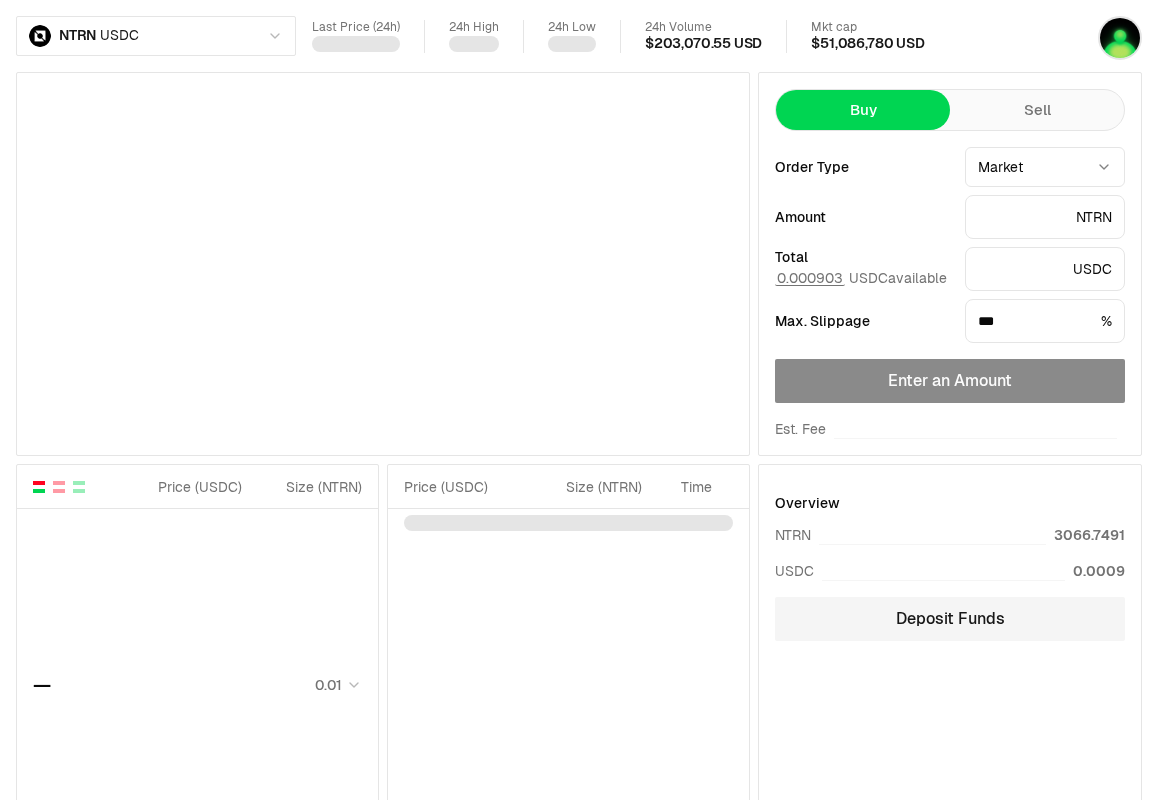 click on "Sell" at bounding box center [1037, 110] 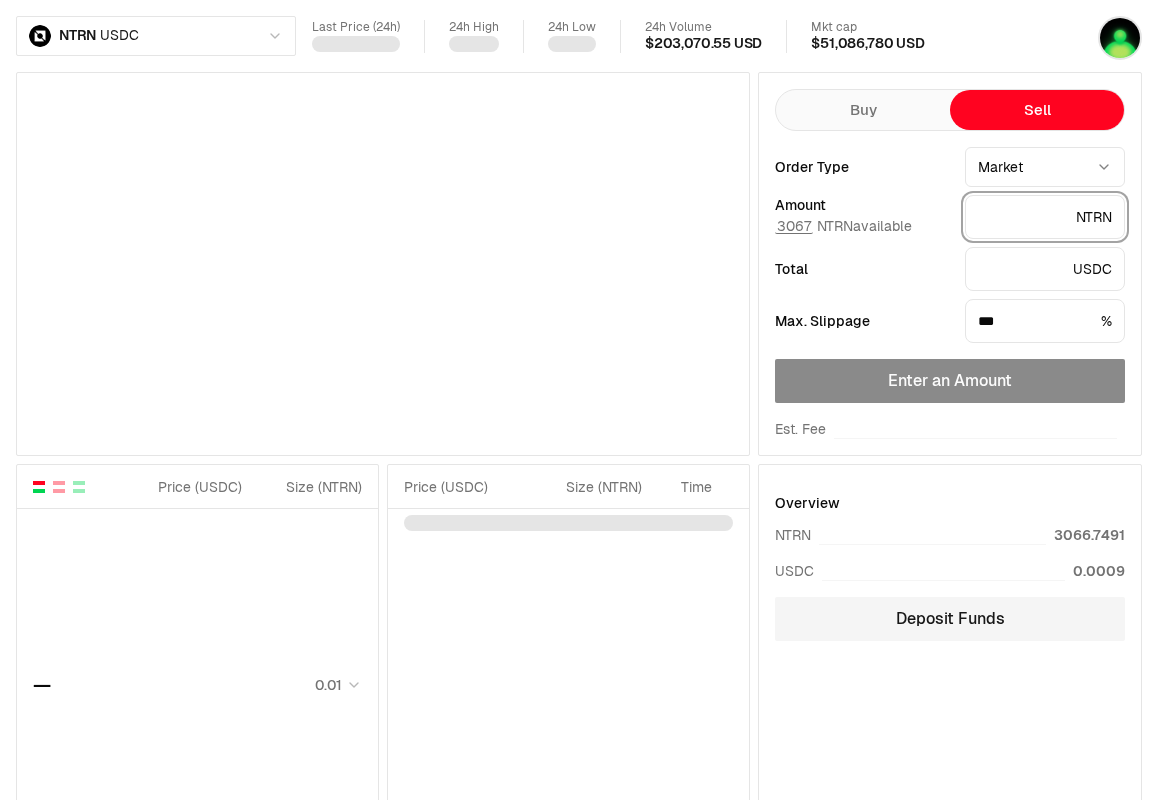 click at bounding box center (1023, 217) 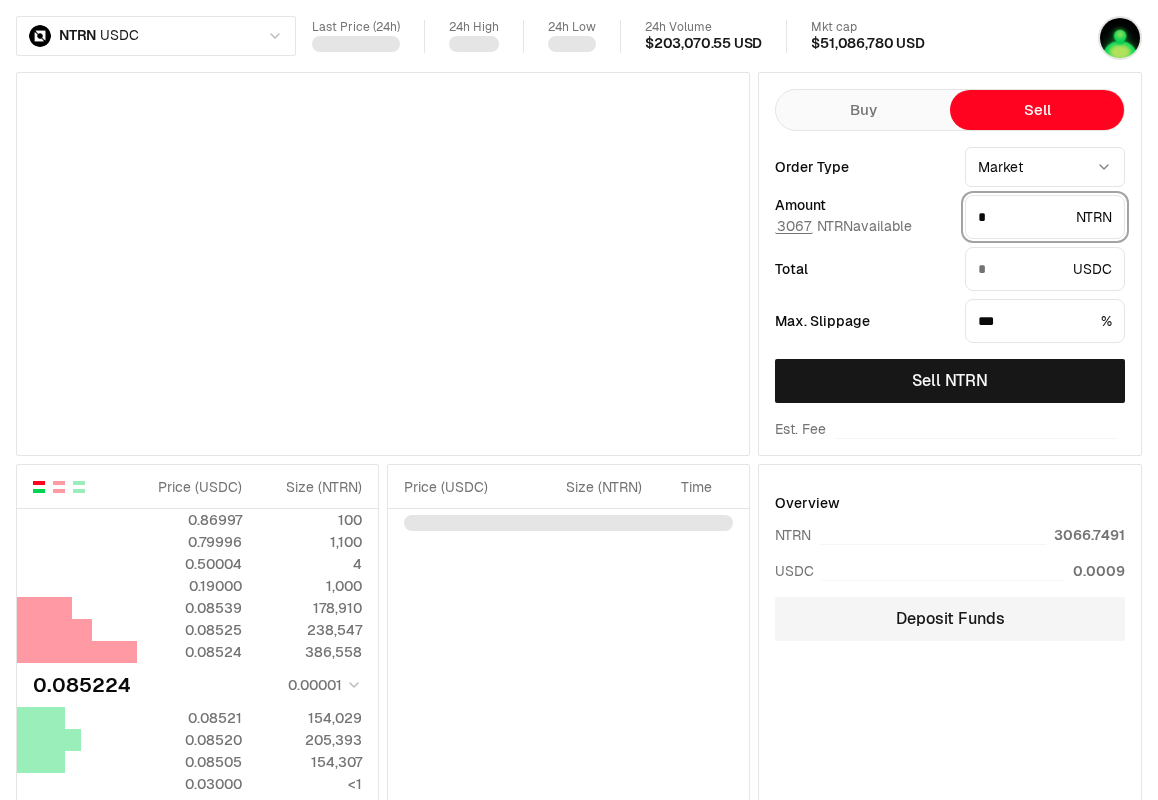 type on "*" 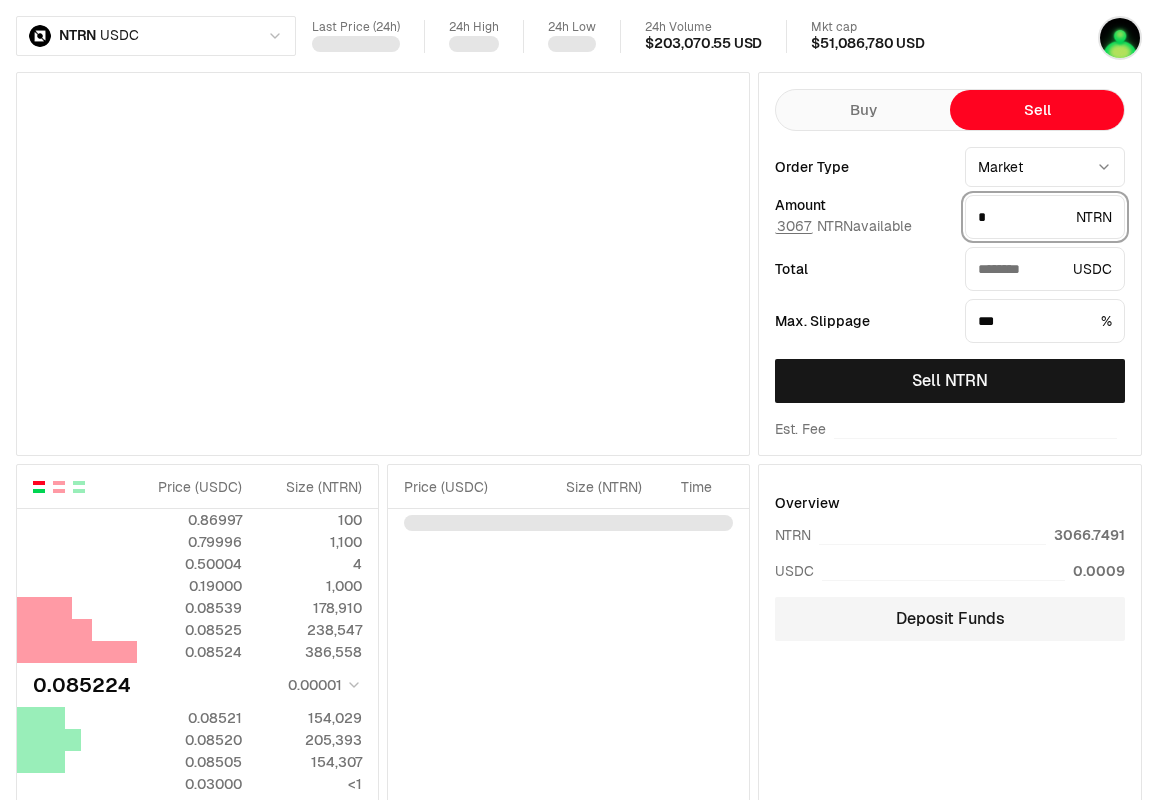 type on "**" 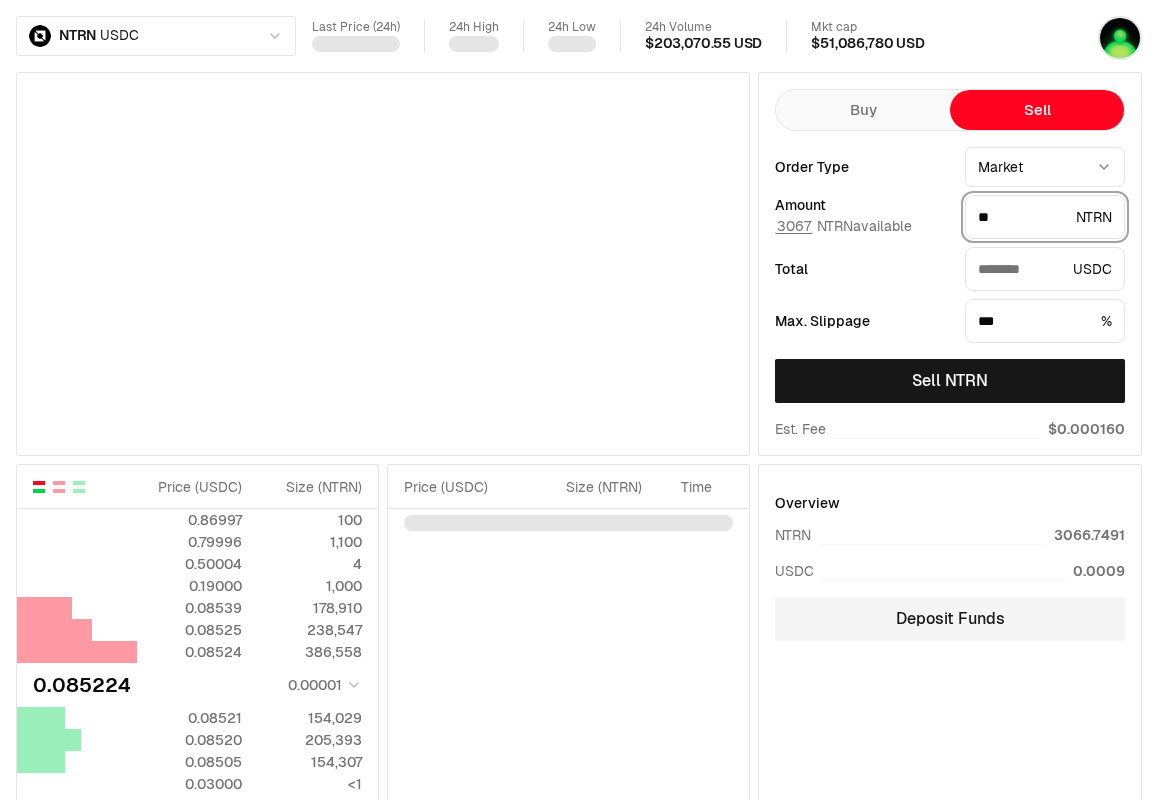 type on "*******" 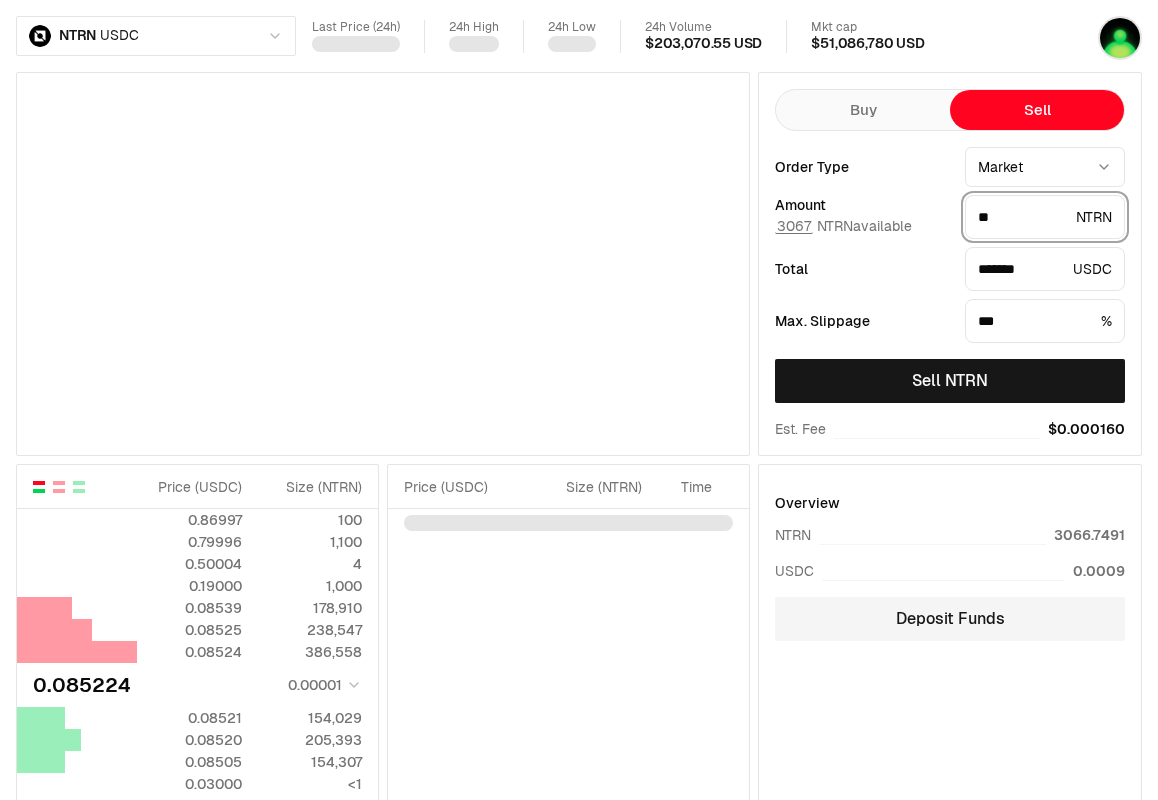 type on "***" 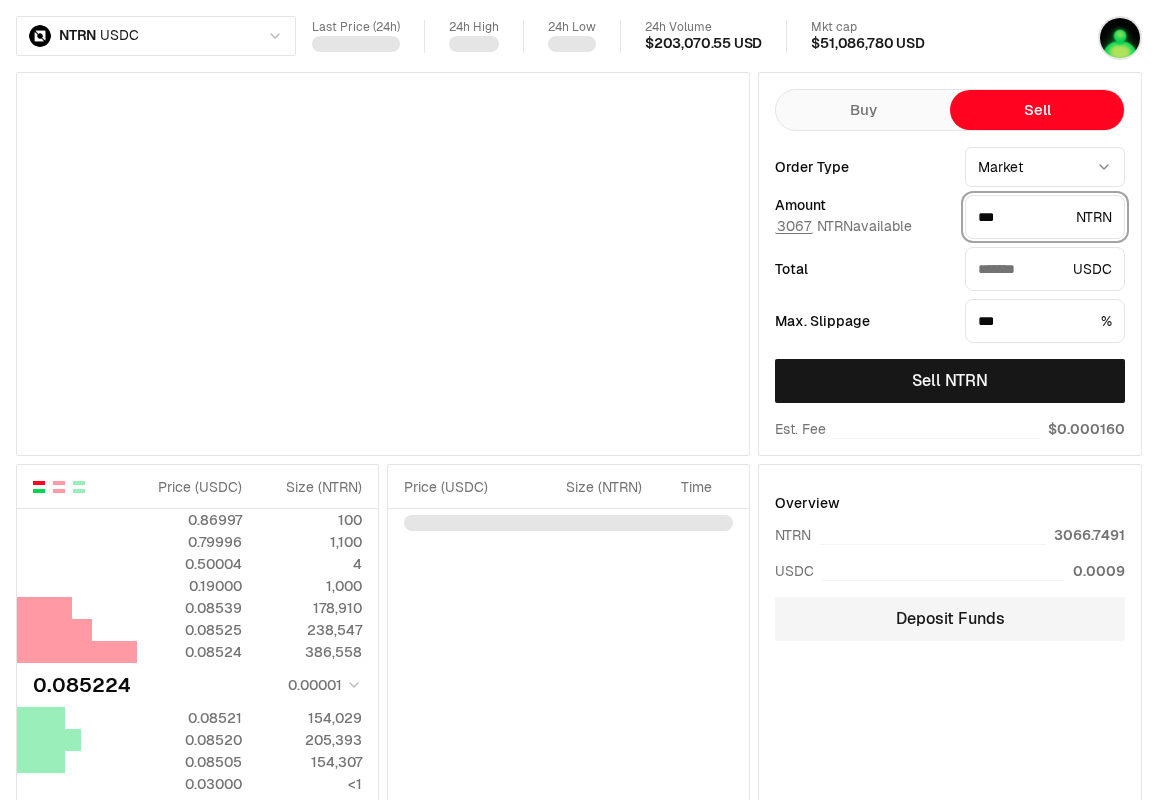 type on "*******" 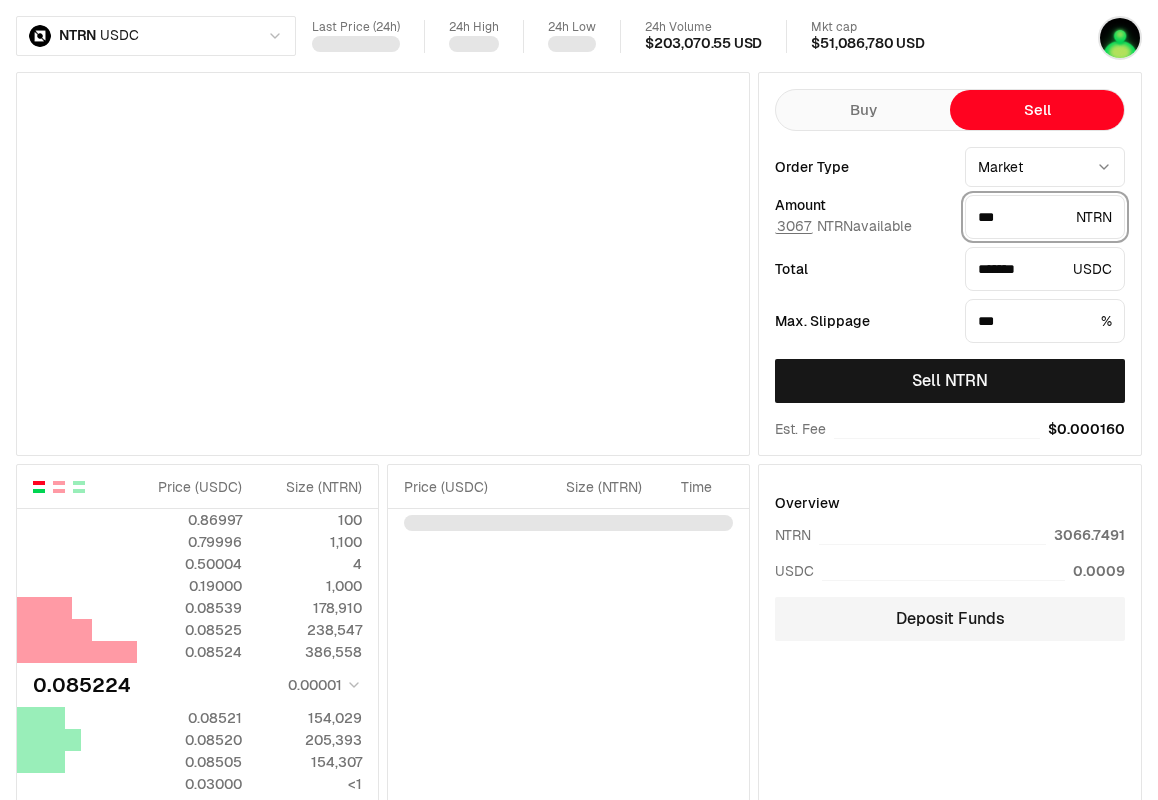 type on "****" 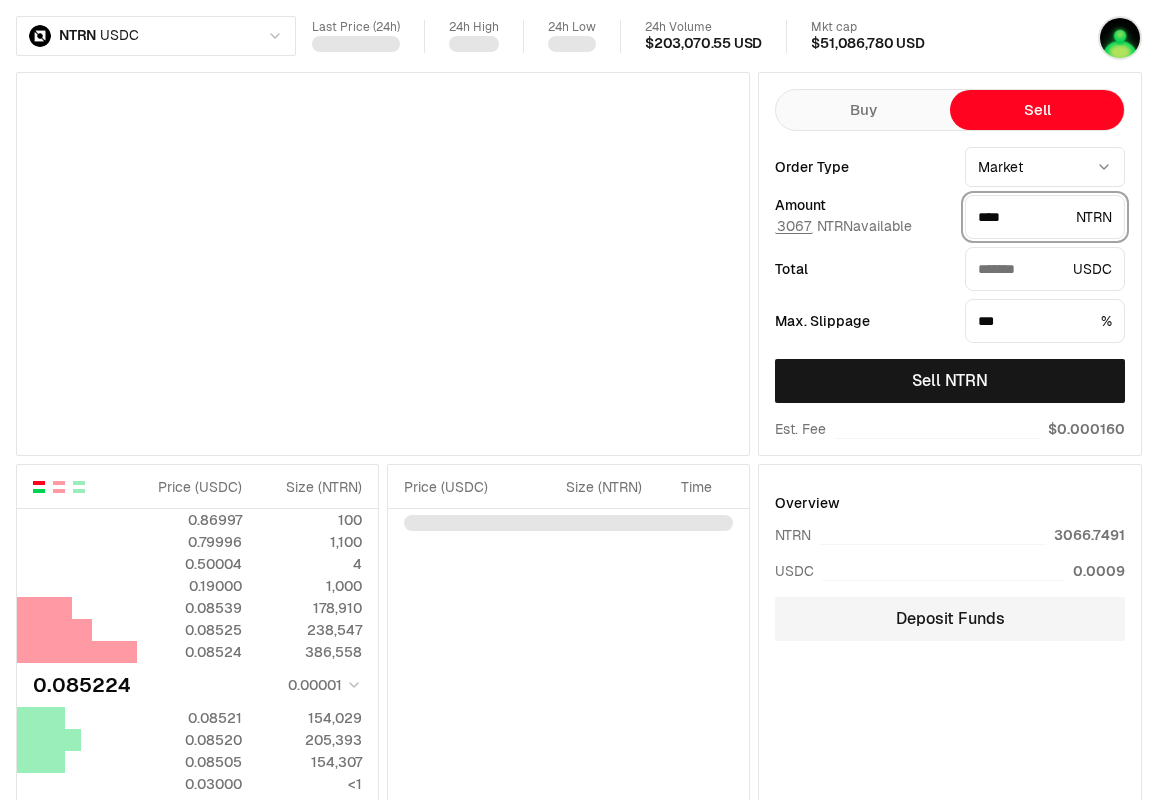 type on "*******" 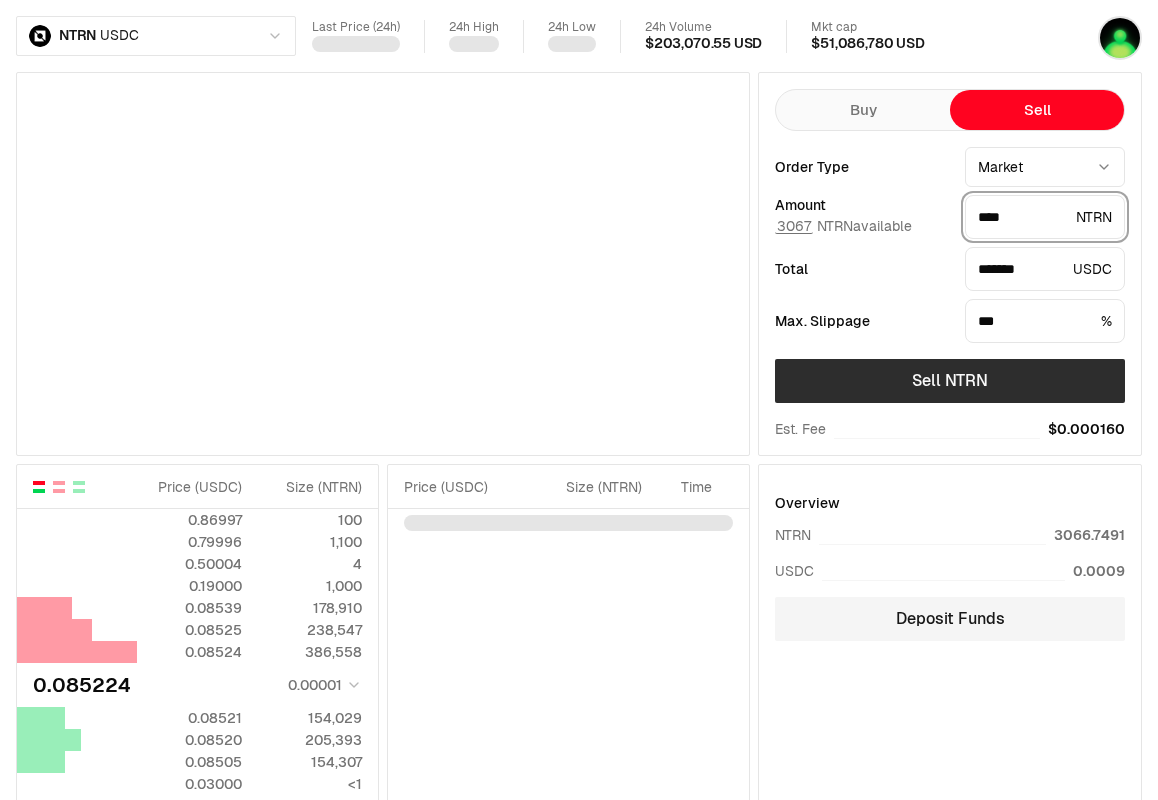 type on "****" 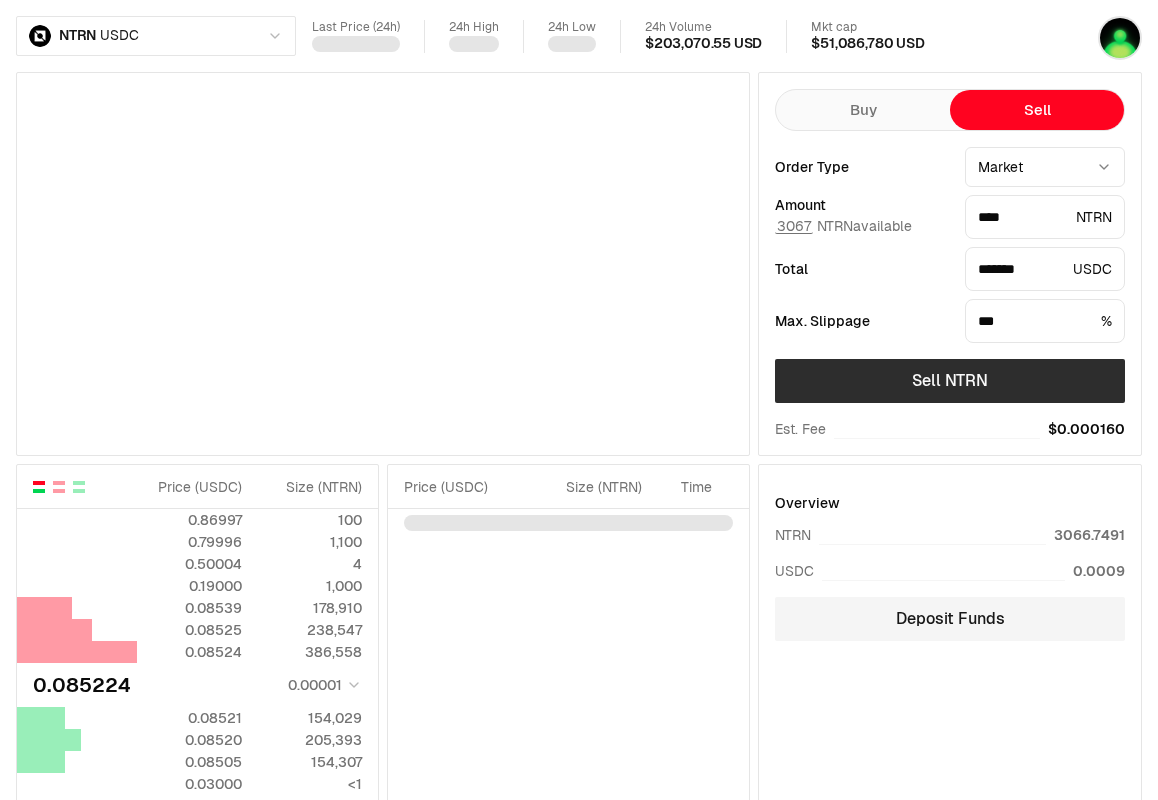 click on "Sell NTRN" at bounding box center [950, 381] 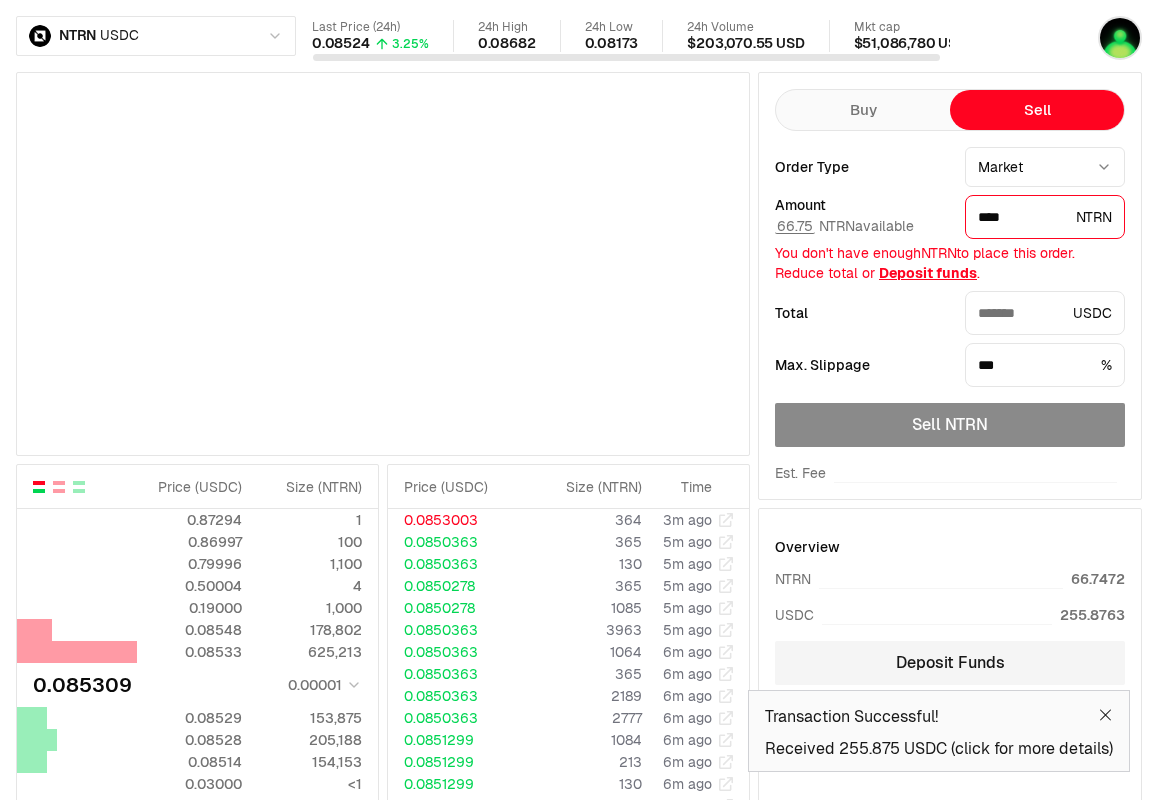 type on "*******" 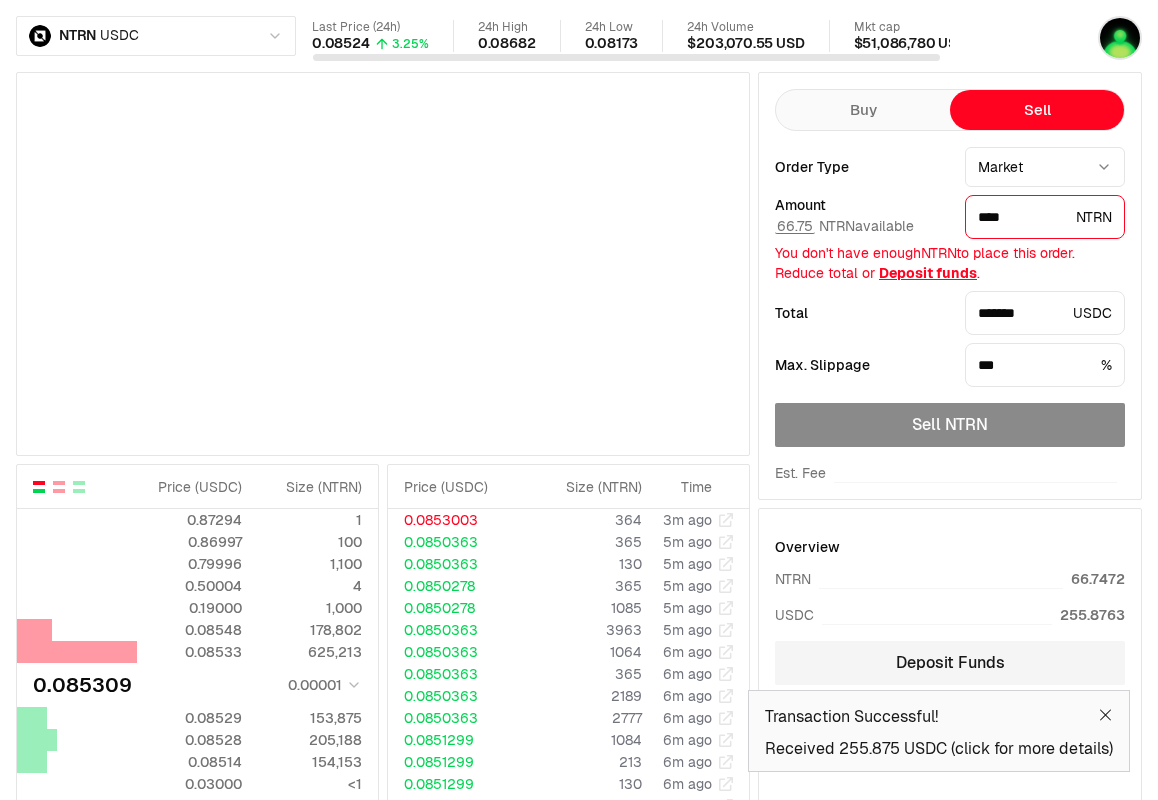 click on "NTRN USDC Last Price (24h) 0.08524 3.25% 24h High 0.08682 24h Low 0.08173 24h Volume $203,070.55 USD Mkt cap $51,086,780 USD
Price ( USDC ) Size ( NTRN ) 0.87294 1 0.86997 100 0.79996 1,100 0.50004 4 0.19000 1,000 0.08548 178,802 0.08533 625,213 0.085309 0.00001 0.08529 153,875 0.08528 205,188 0.08514 154,153 0.03000 <1 0.02600 2 0.02000 <1 0.01000 502 B 38 % 62 % S Price ( USDC ) Size ( NTRN ) 0.87294 1 0.86997 100 0.79996 1,100 0.50004 4 0.19000 1,000 0.08548 178,802 0.08533 625,213 0.085309 0.00001 0.08529 153,875 0.08528 205,188 0.08514 154,153 0.03000 <1 0.02600 2 0.02000 <1 0.01000 502 B 38 % 62 % S Price ( USDC ) Size ( NTRN ) Time 0.0853003 364 3m ago 0.0850363 365 5m ago 0.0850363 130 5m ago 0.0850278 365 5m ago 0.0850278 1085 5m ago 0.0850363 3963 5m ago 0.0850363 1064 6m ago 0.0850363 365 6m ago 0.0850363 2189 6m ago 0.0850363 2777 6m ago 0.0851299 1084 6m ago 0.0851299 213 6m ago 0.0851299 130 6m ago 0.0851299 365 6m ago 0.0851299 849 6m ago 0.0851299 130 6m ago 0.0851299 365 6m ago 0.0851299 )" at bounding box center (579, 627) 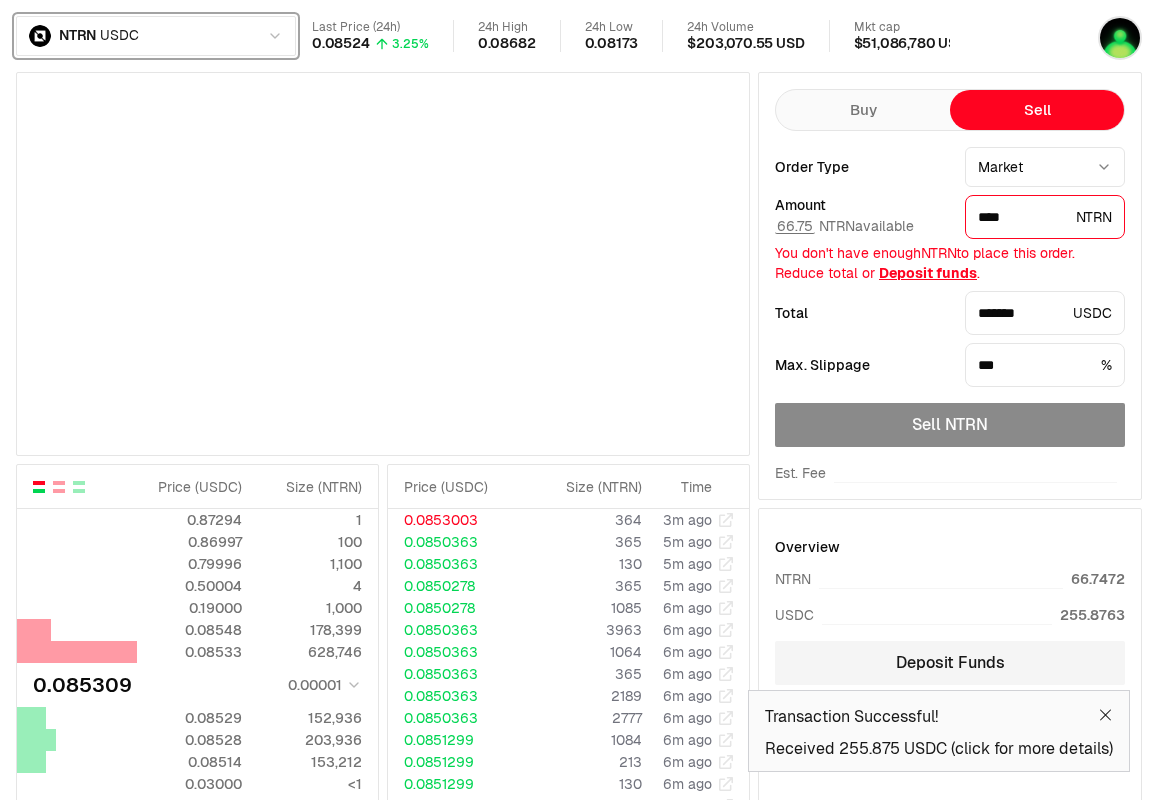 type 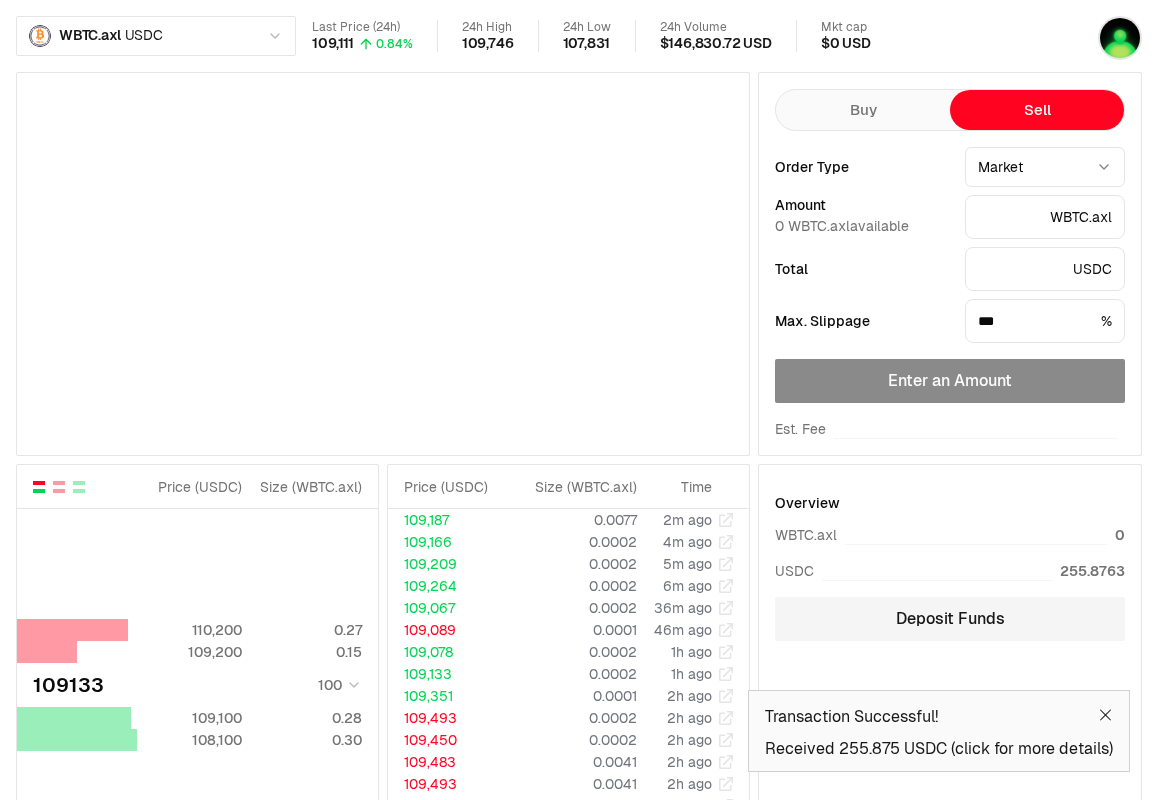 click on "Buy" at bounding box center [863, 110] 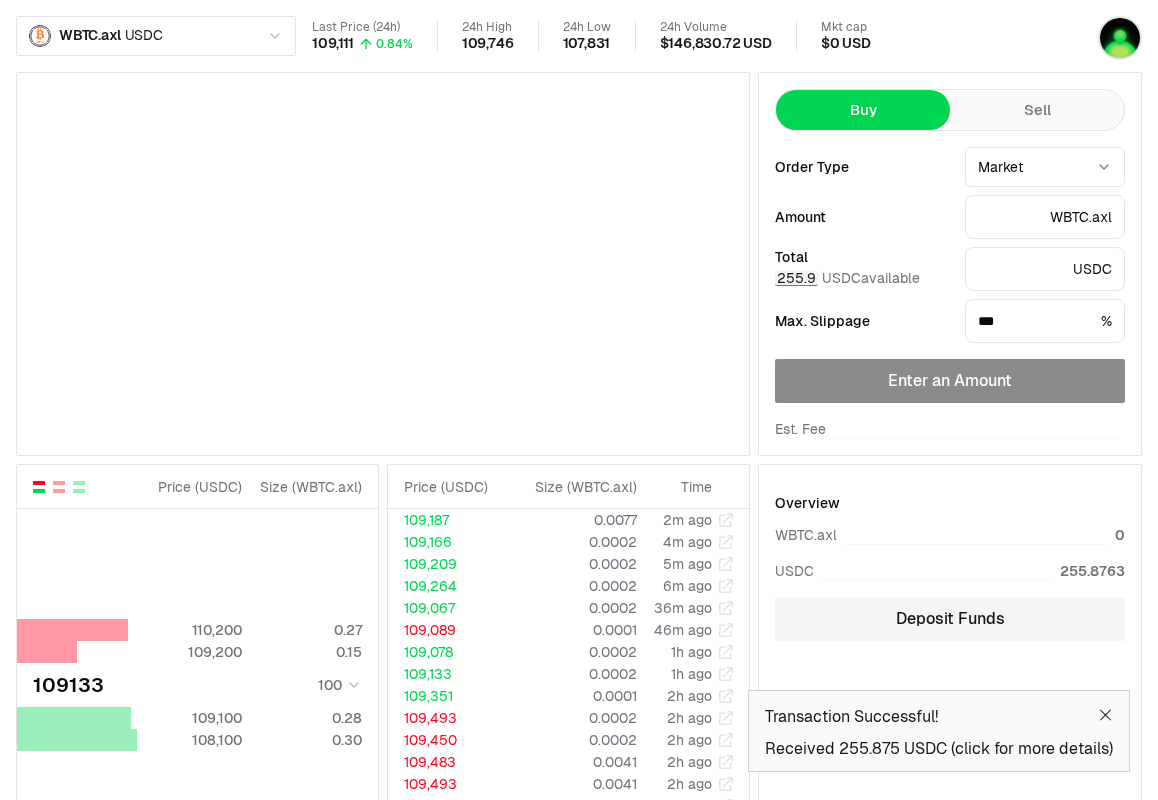 click on "255.9" at bounding box center (796, 278) 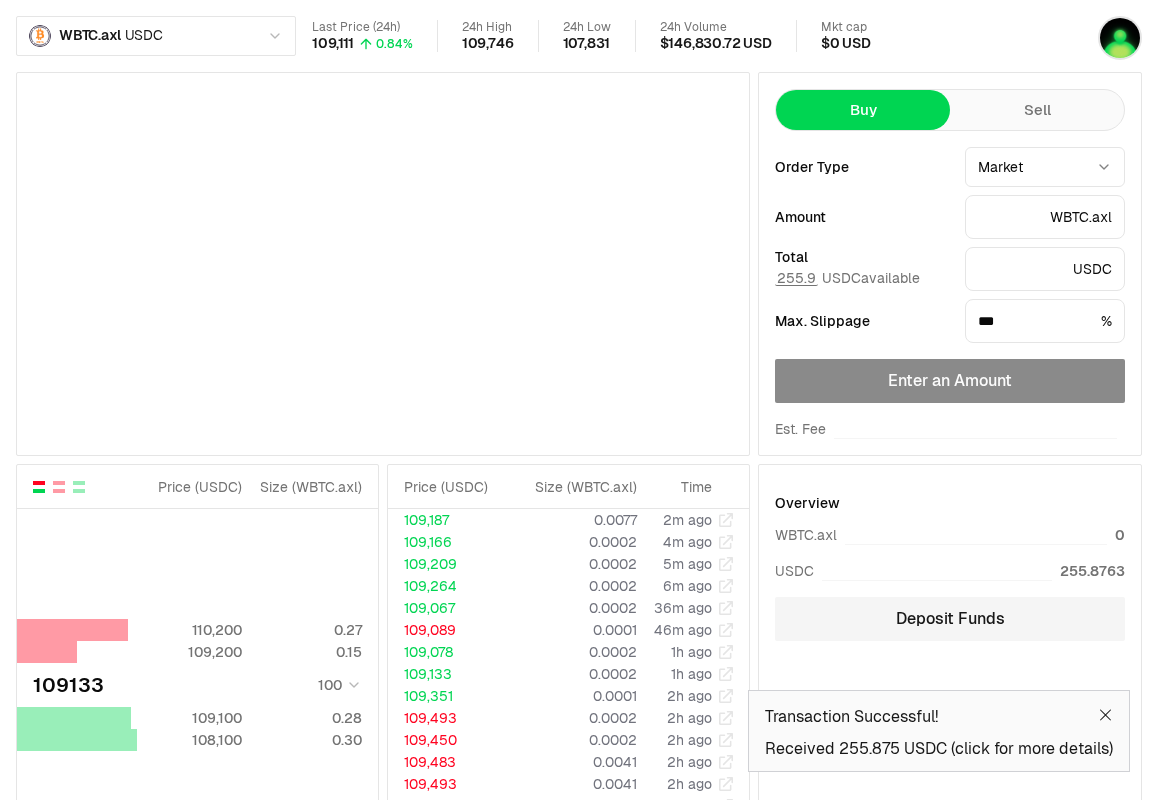 type on "*" 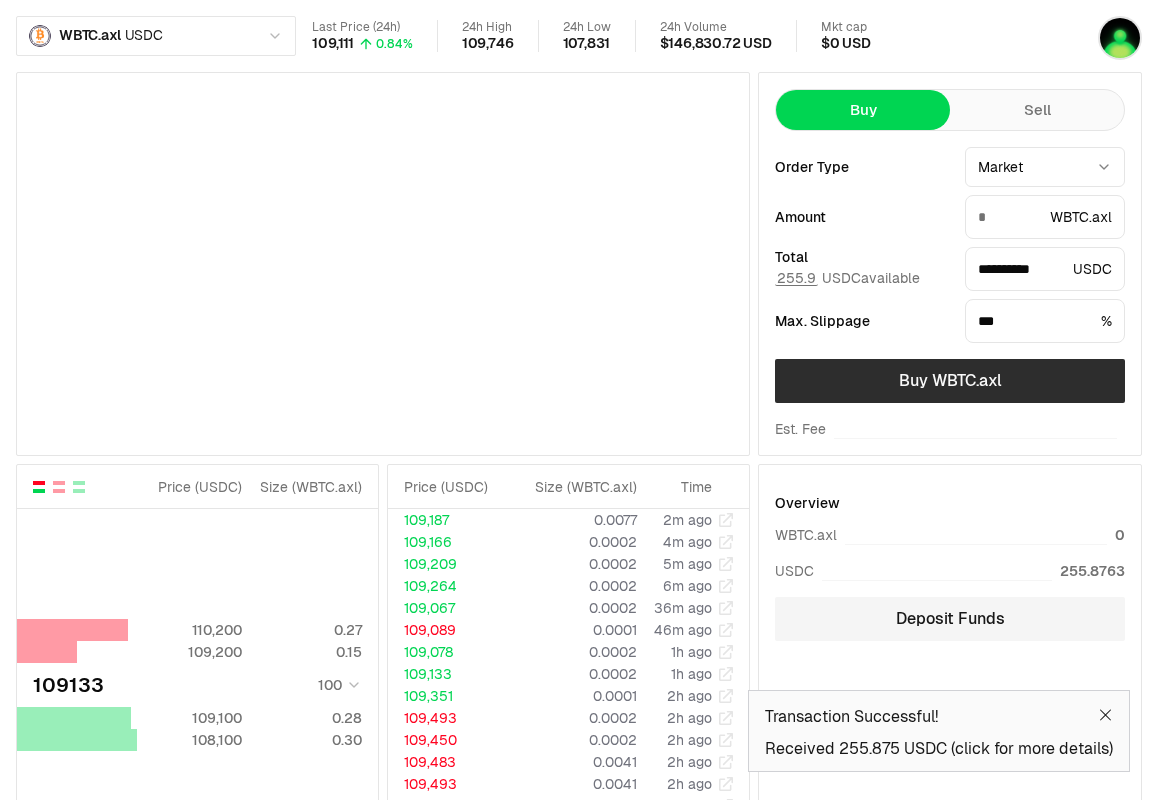 click on "Buy WBTC.axl" at bounding box center (950, 381) 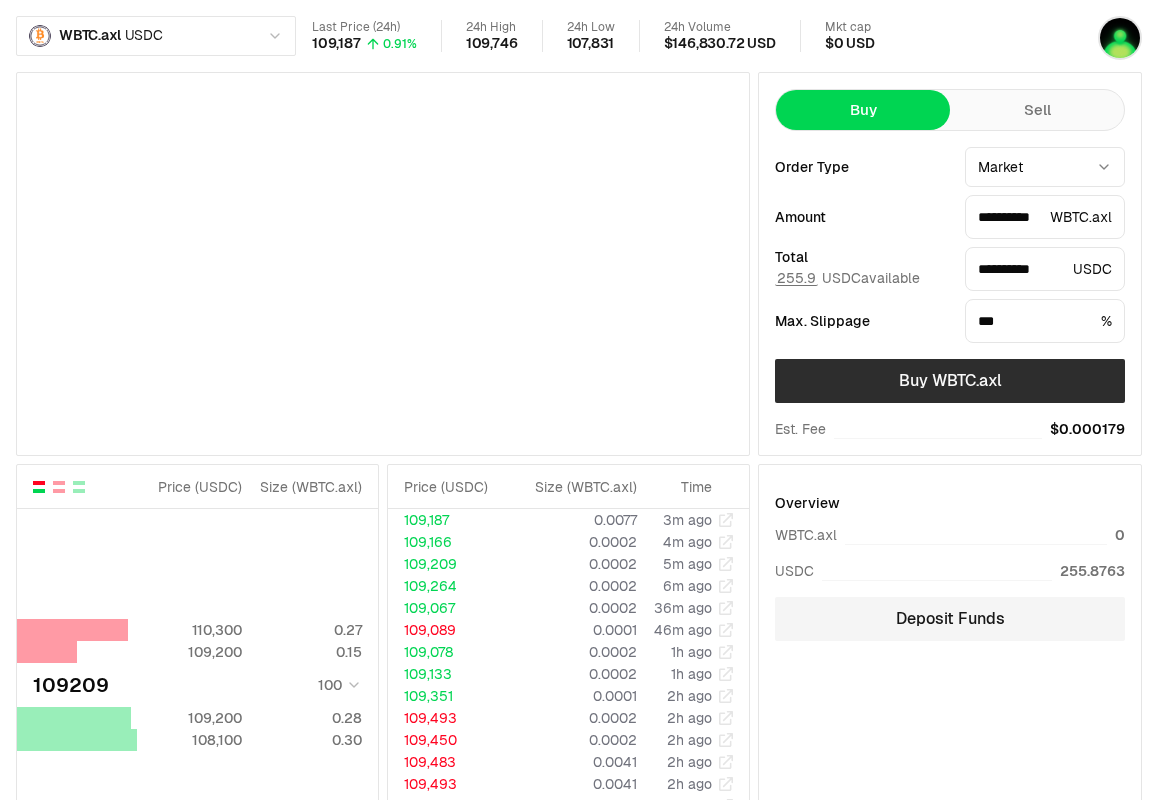 click on "Buy WBTC.axl" at bounding box center (950, 381) 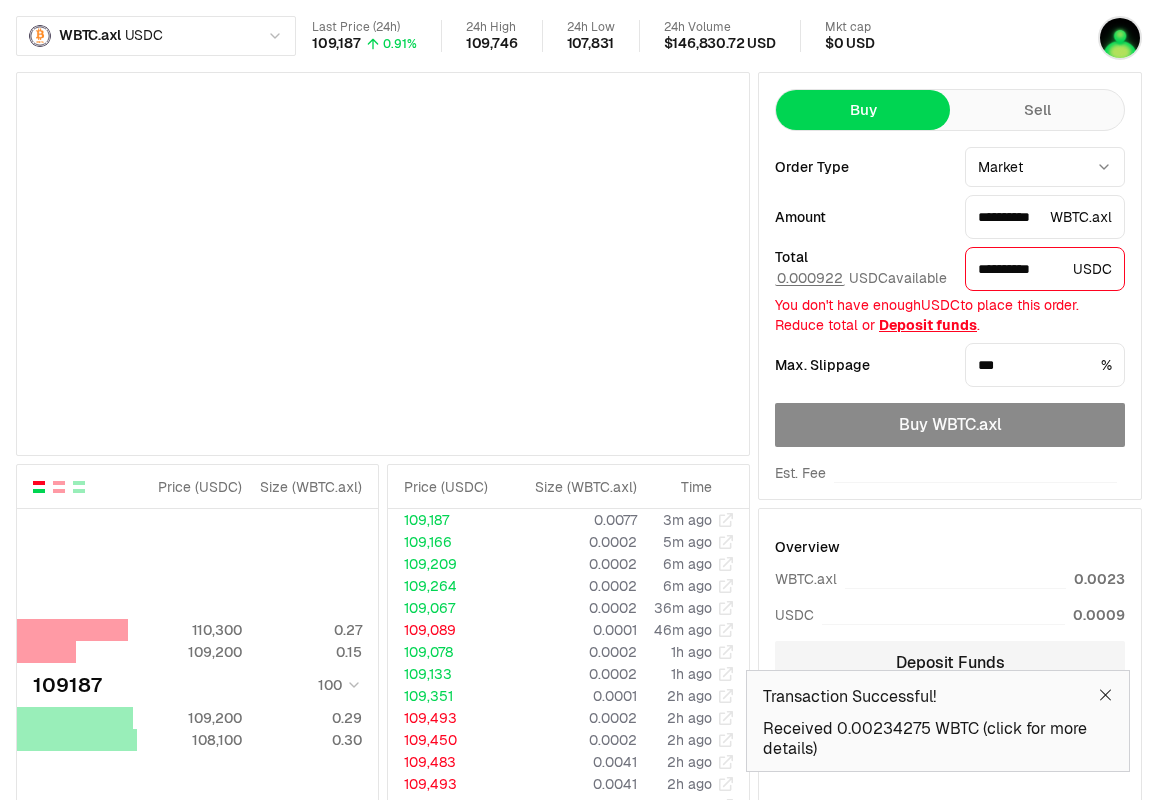 click on "Received 0.00234275 WBTC (click for more details)" at bounding box center [938, 739] 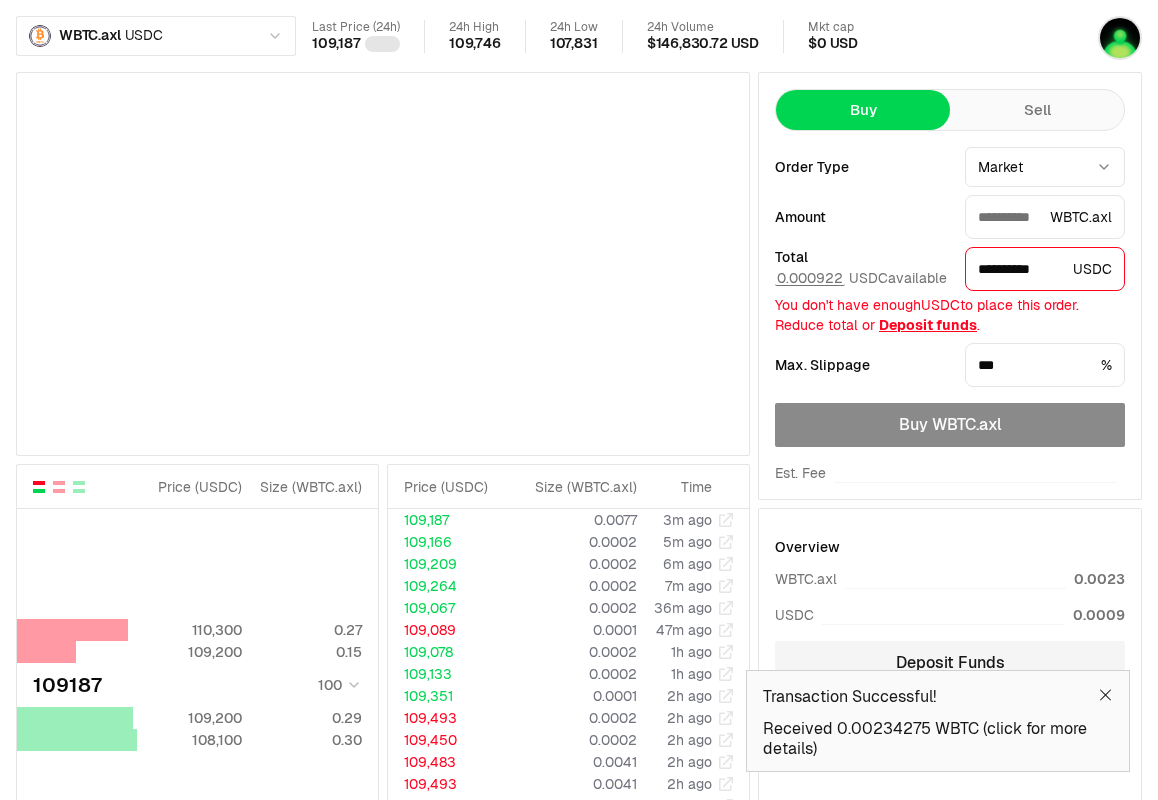 type on "**********" 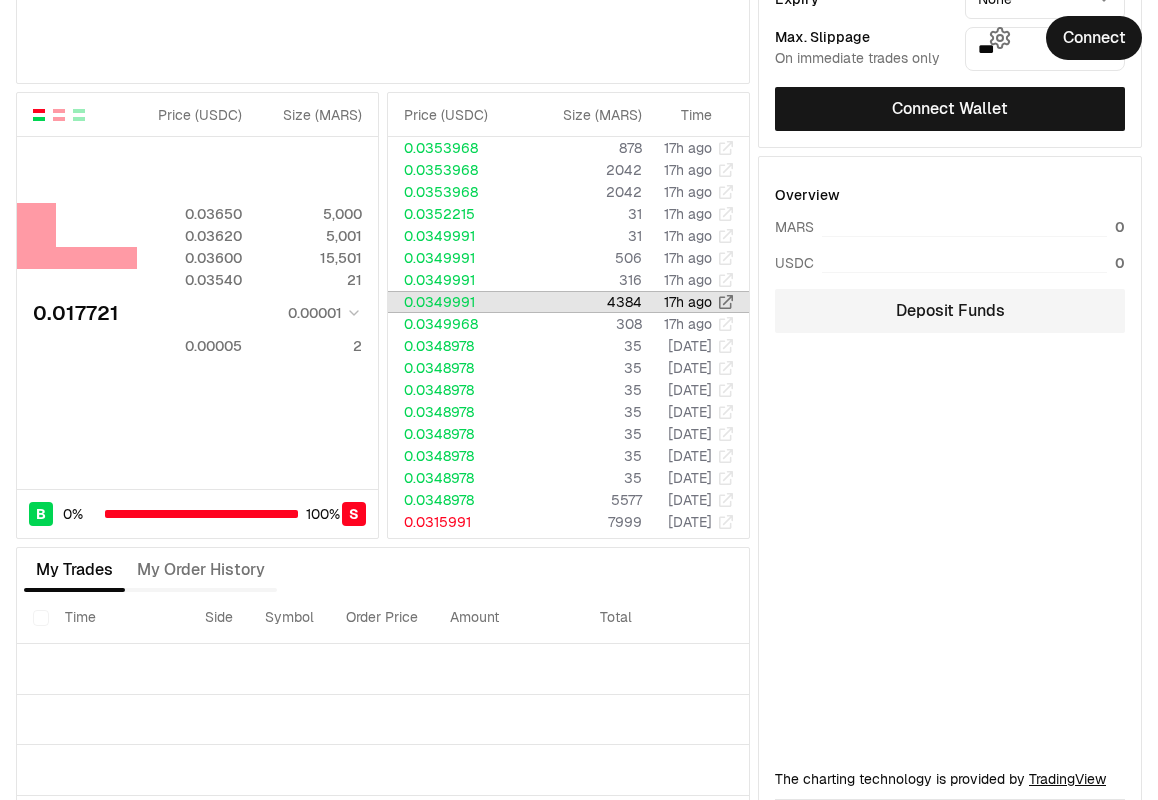 scroll, scrollTop: 430, scrollLeft: 0, axis: vertical 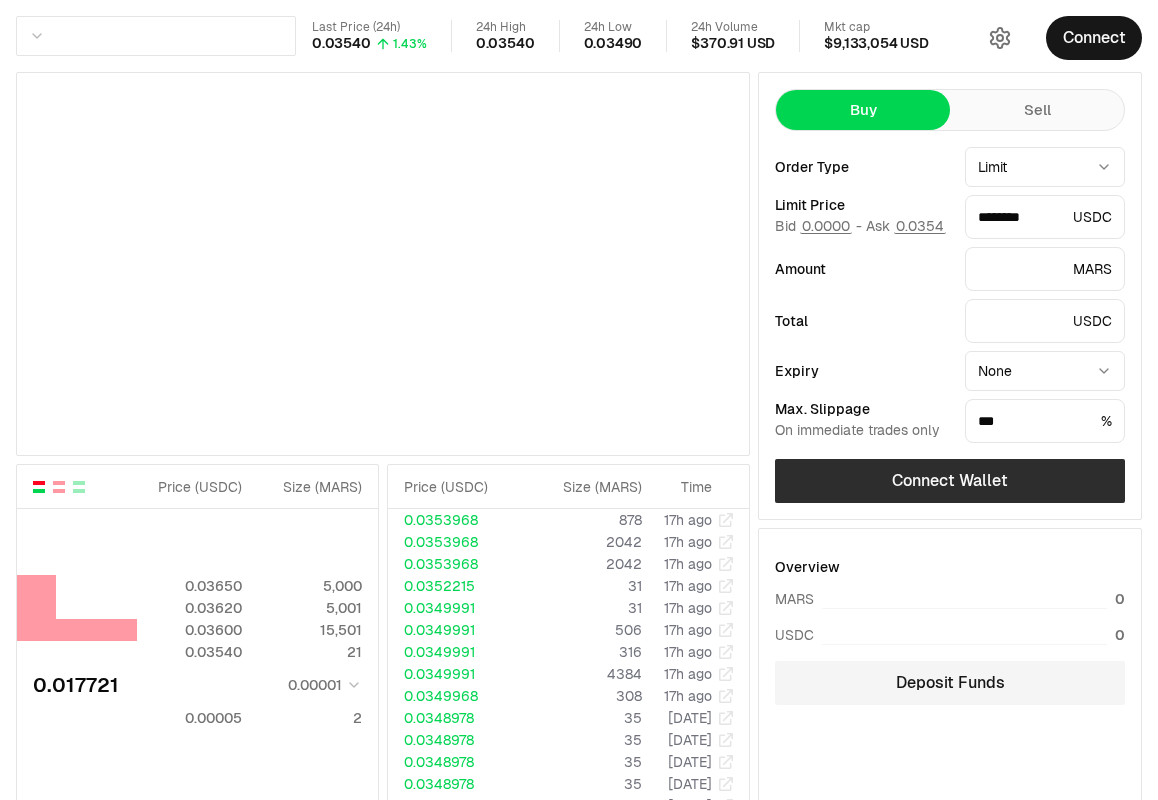 click on "Connect Wallet" at bounding box center [950, 481] 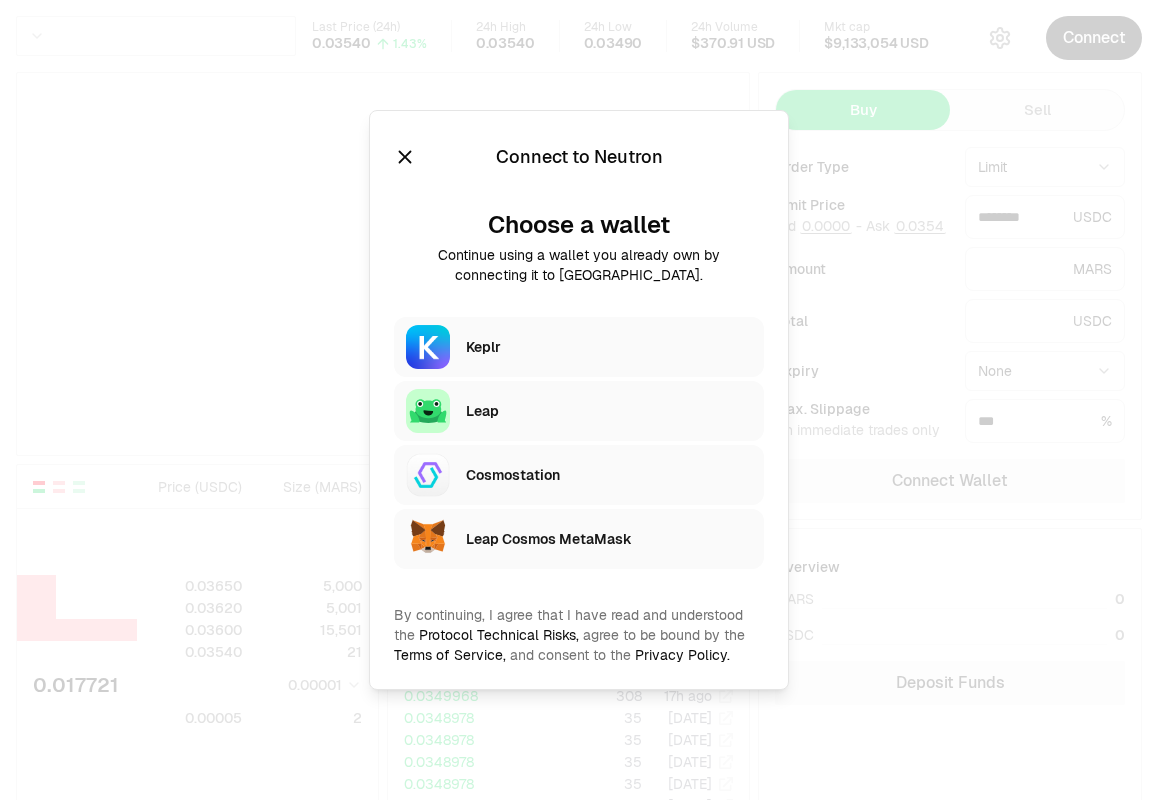 click on "Keplr" at bounding box center [609, 347] 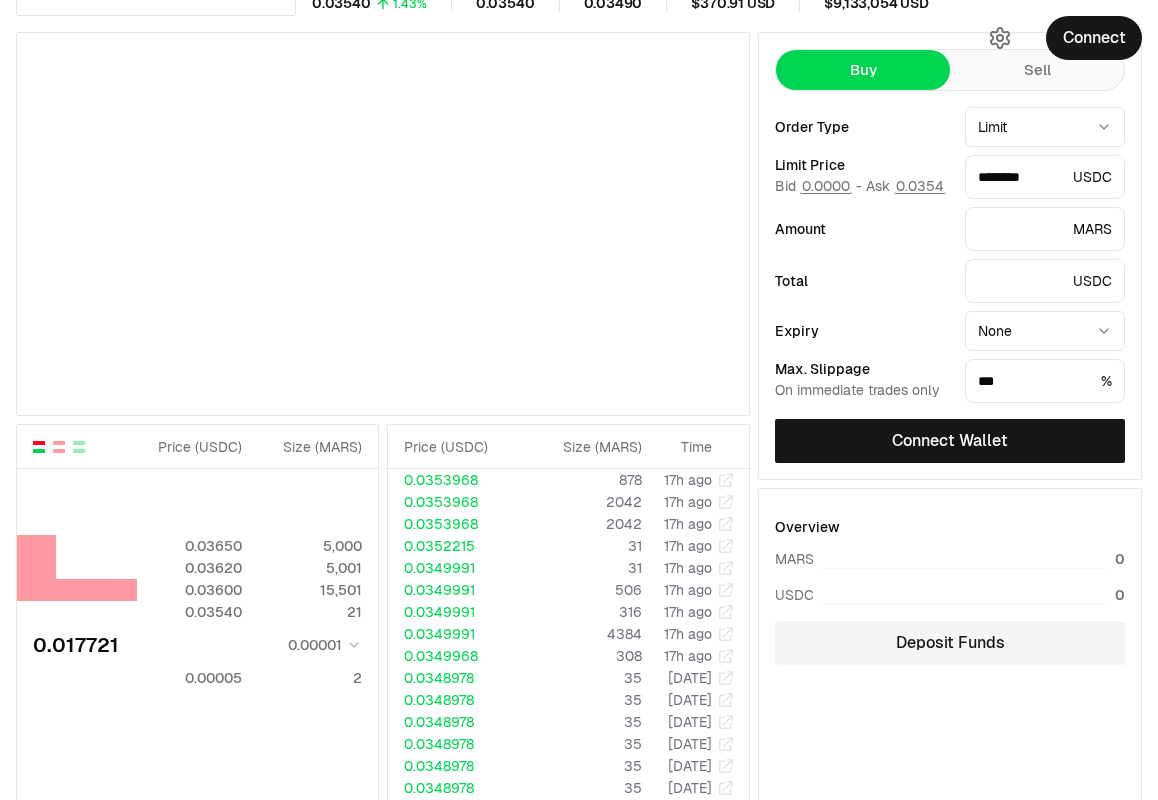 scroll, scrollTop: 0, scrollLeft: 0, axis: both 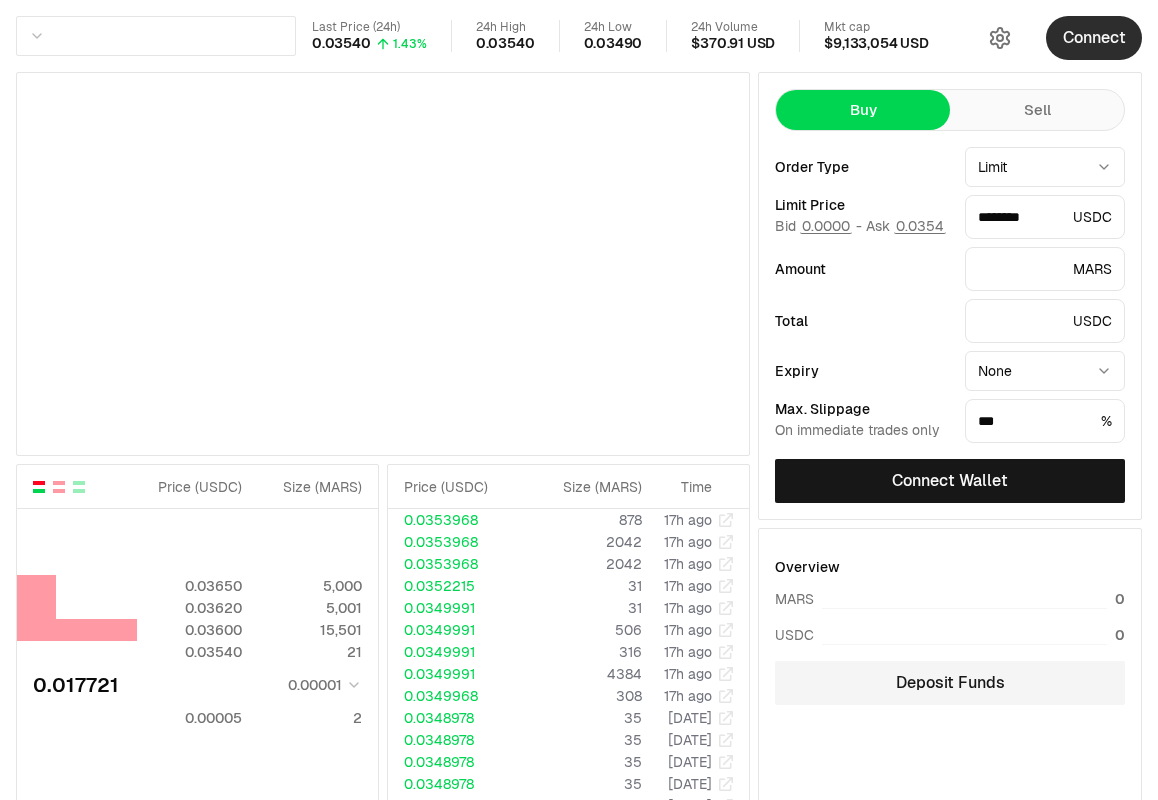 click on "Connect" at bounding box center (1094, 38) 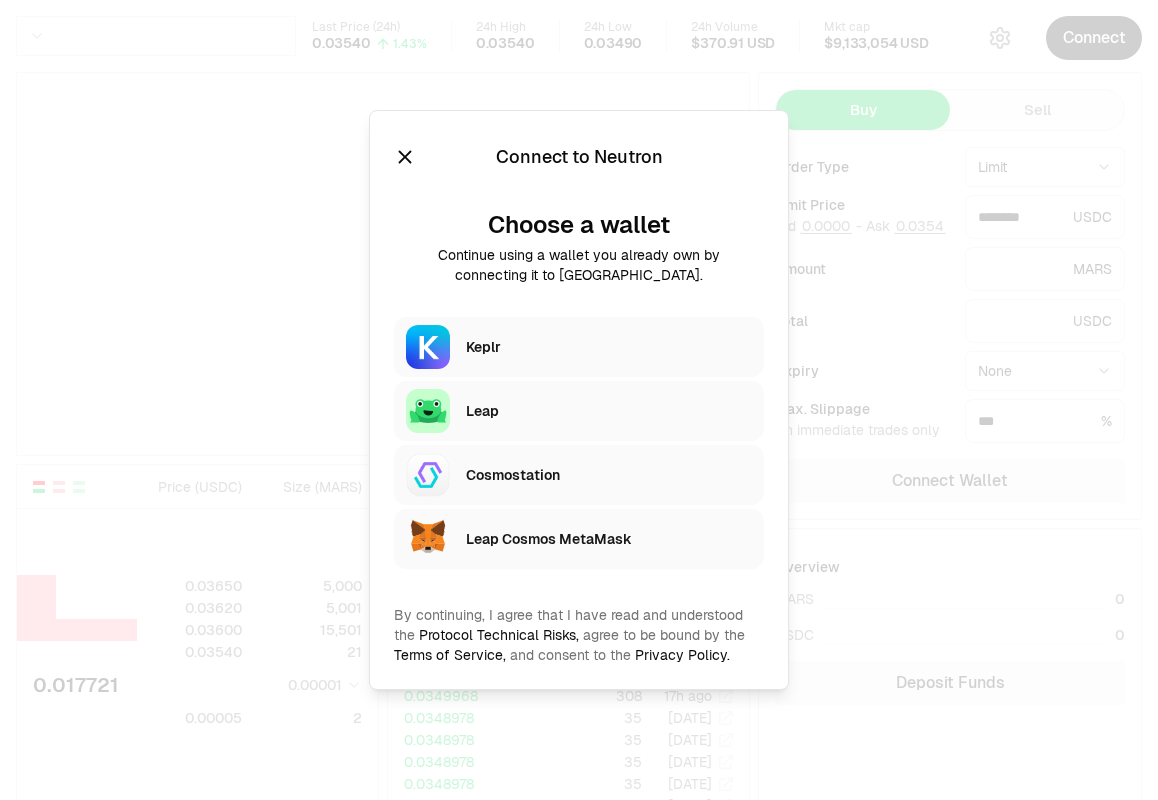 click on "Keplr" at bounding box center (609, 347) 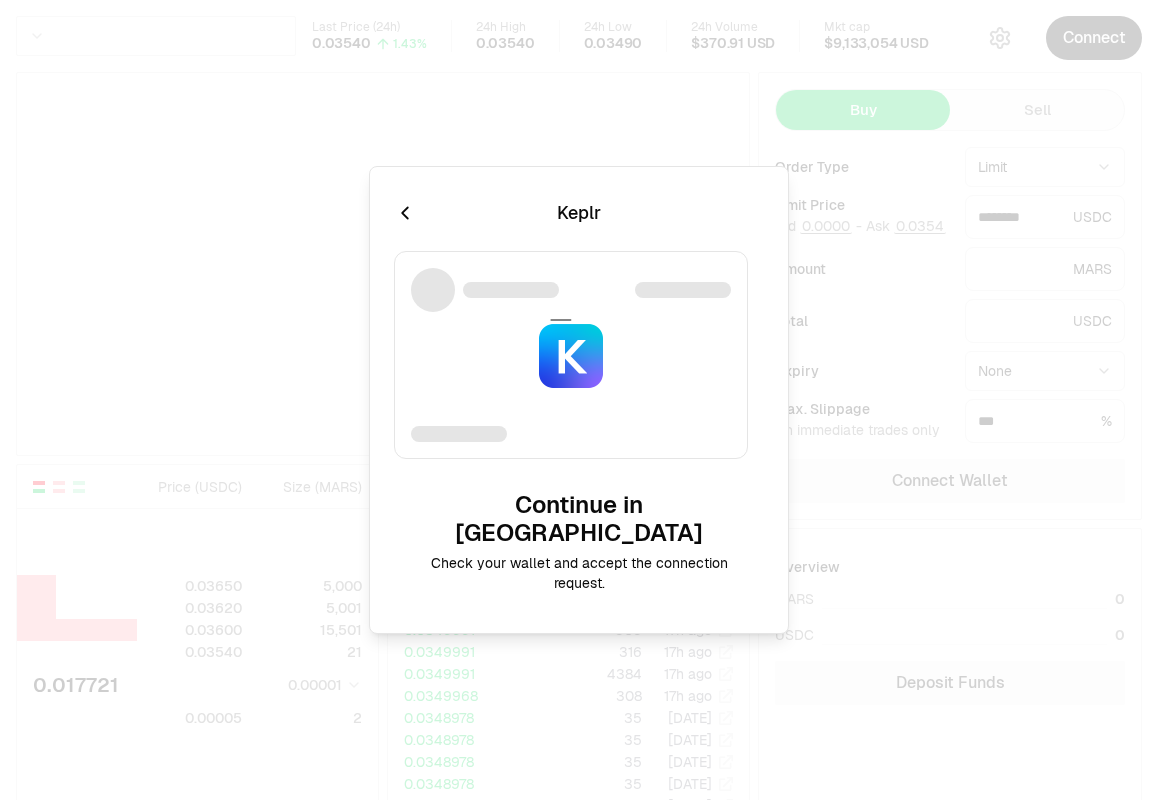 click 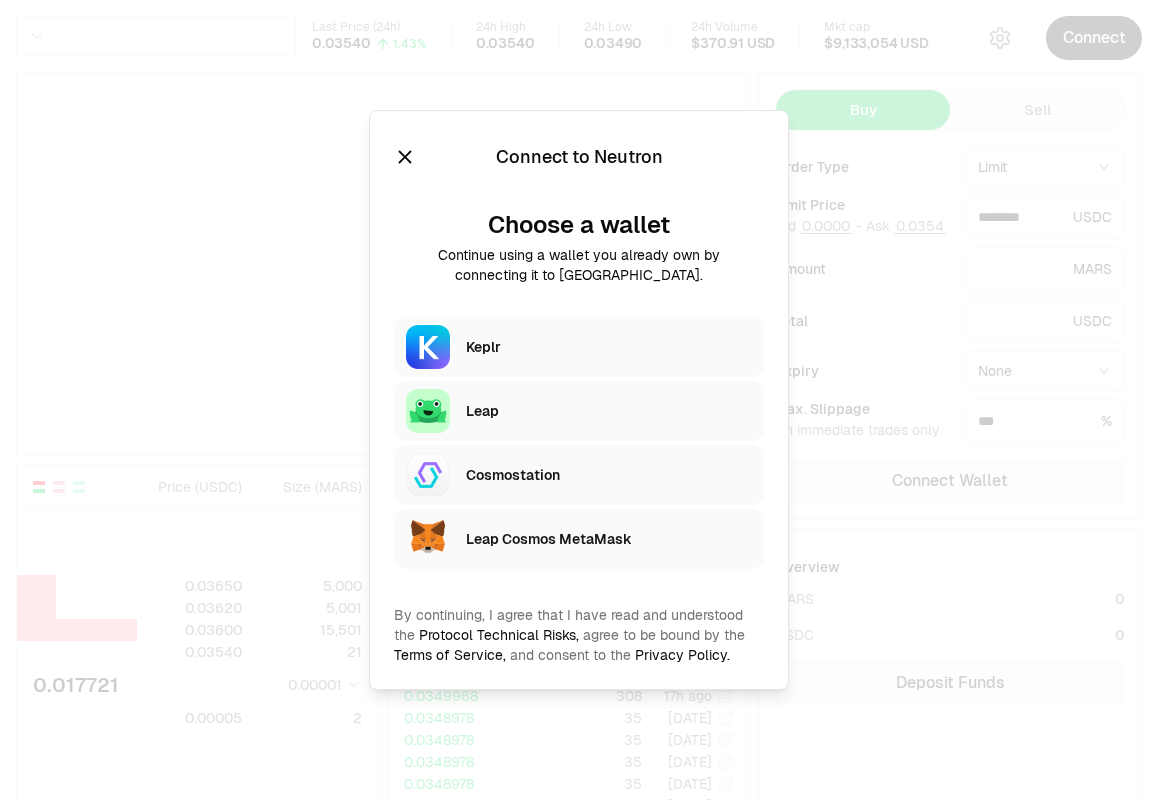 click on "Keplr" at bounding box center (609, 347) 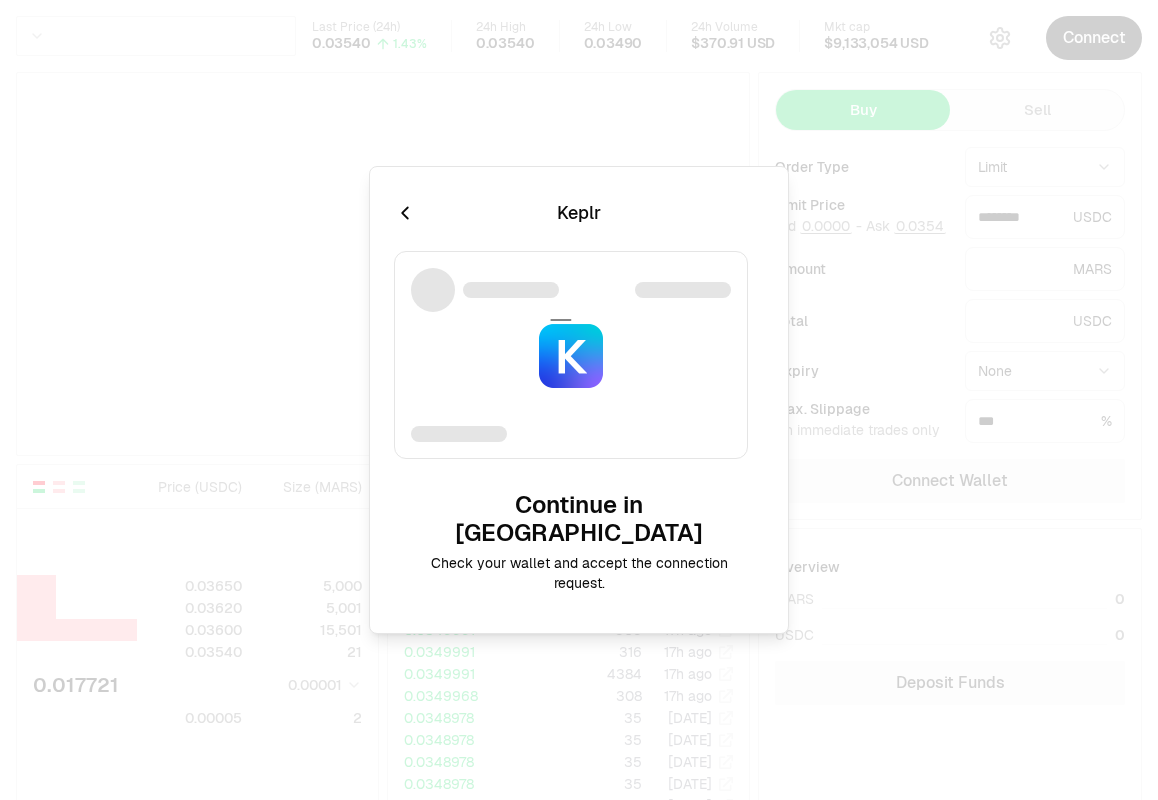 click 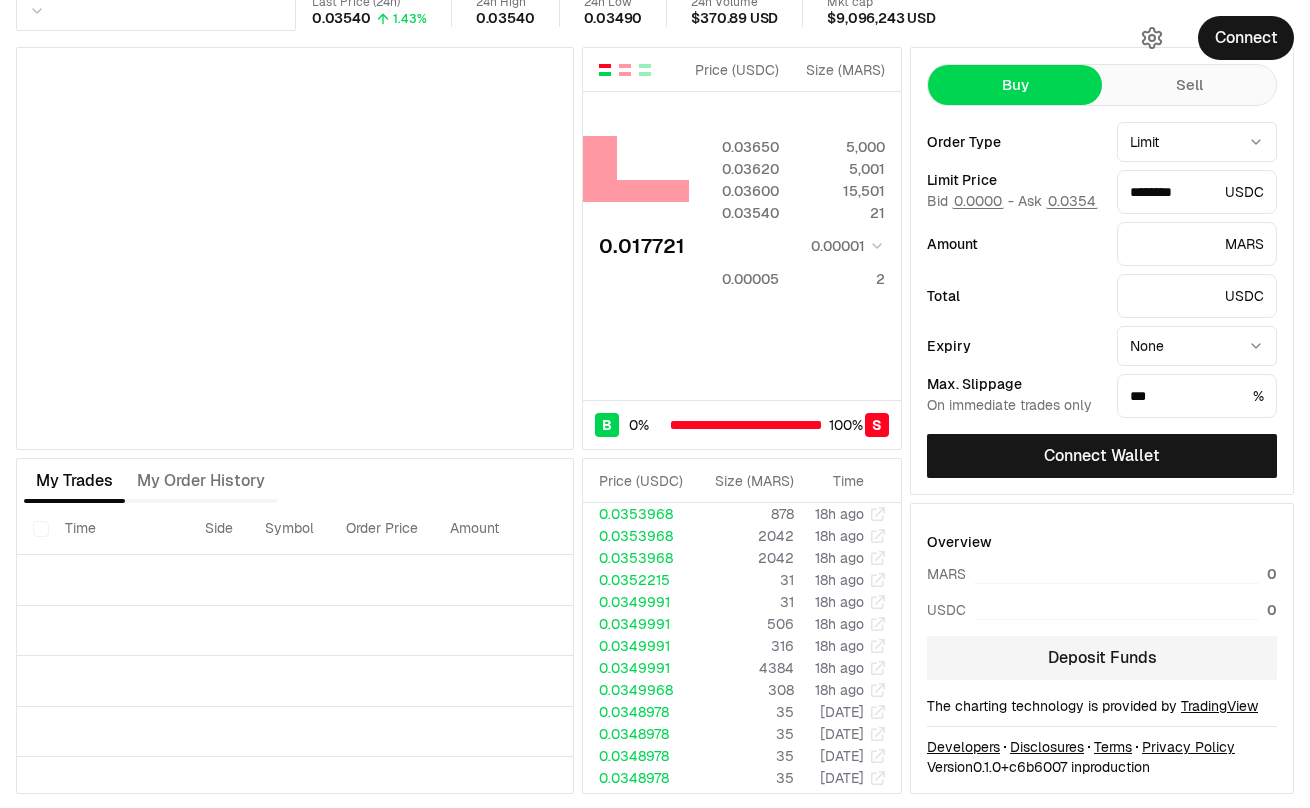 scroll, scrollTop: 27, scrollLeft: 0, axis: vertical 